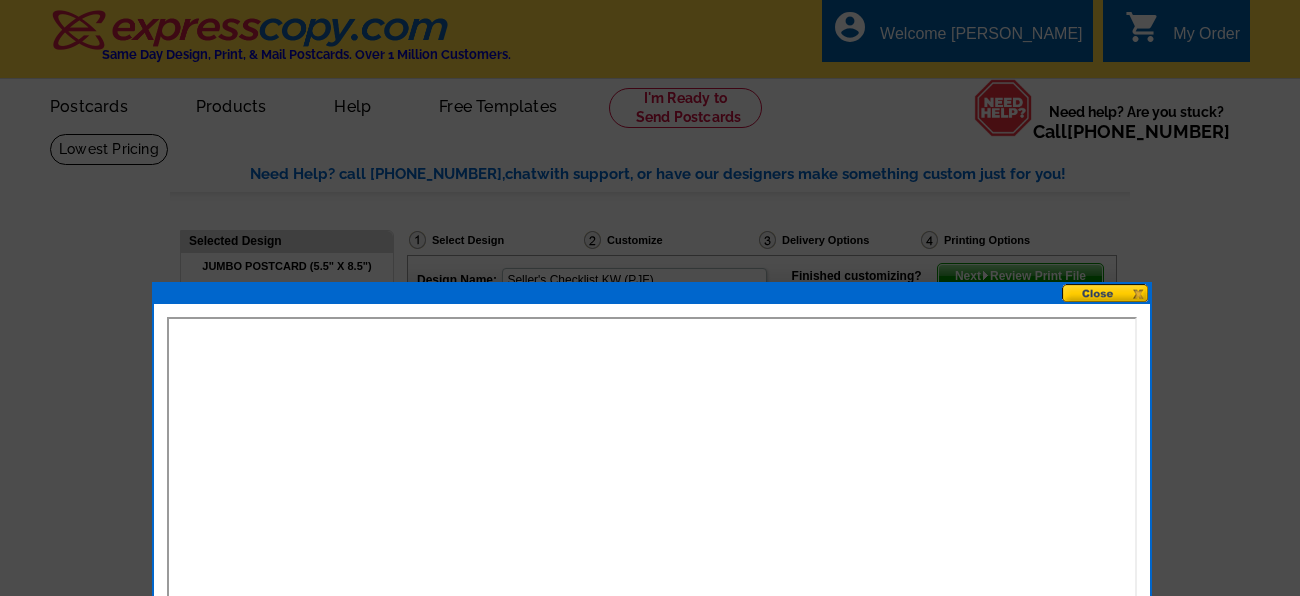 scroll, scrollTop: 249, scrollLeft: 0, axis: vertical 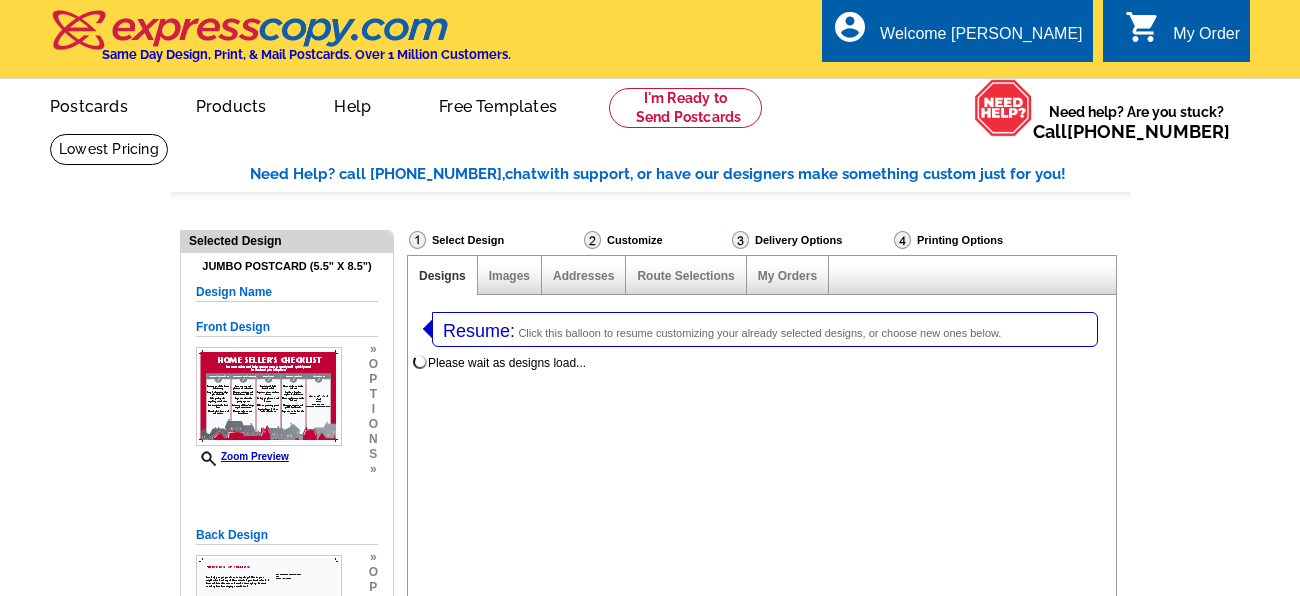 select 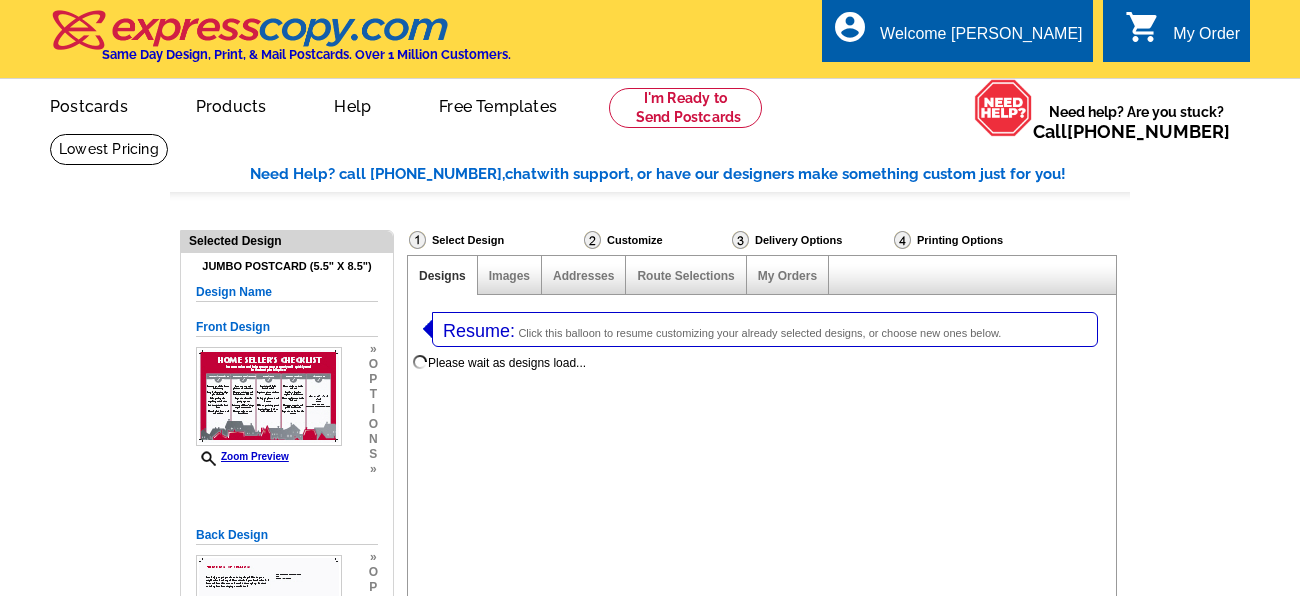 select on "2" 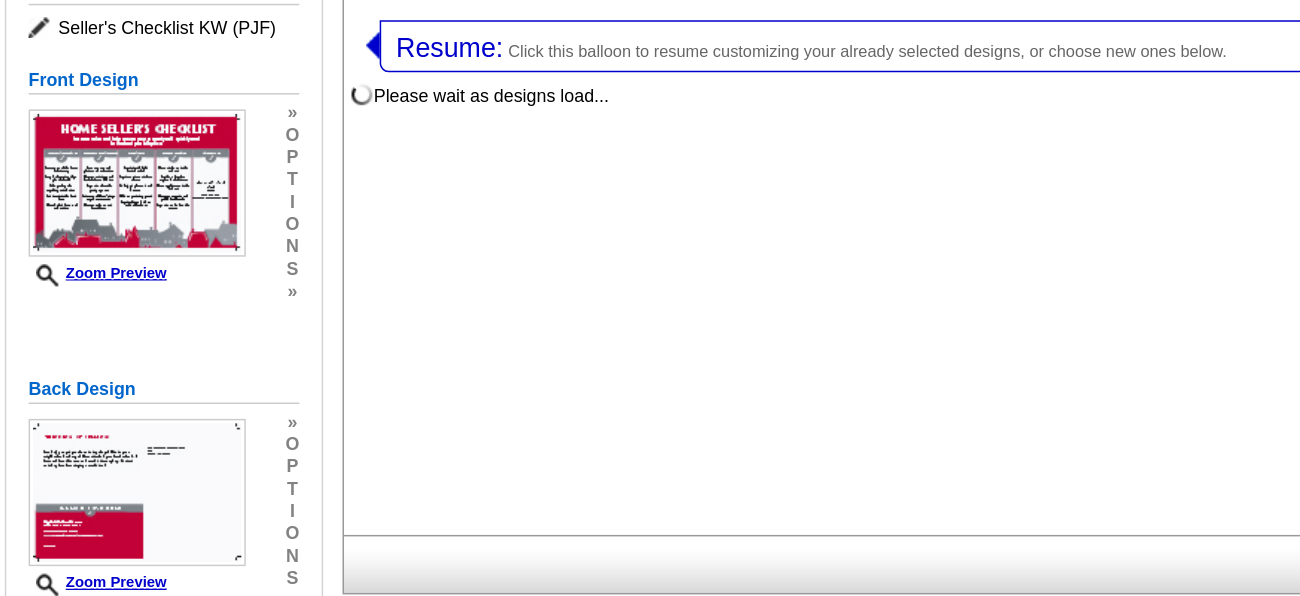 select on "785" 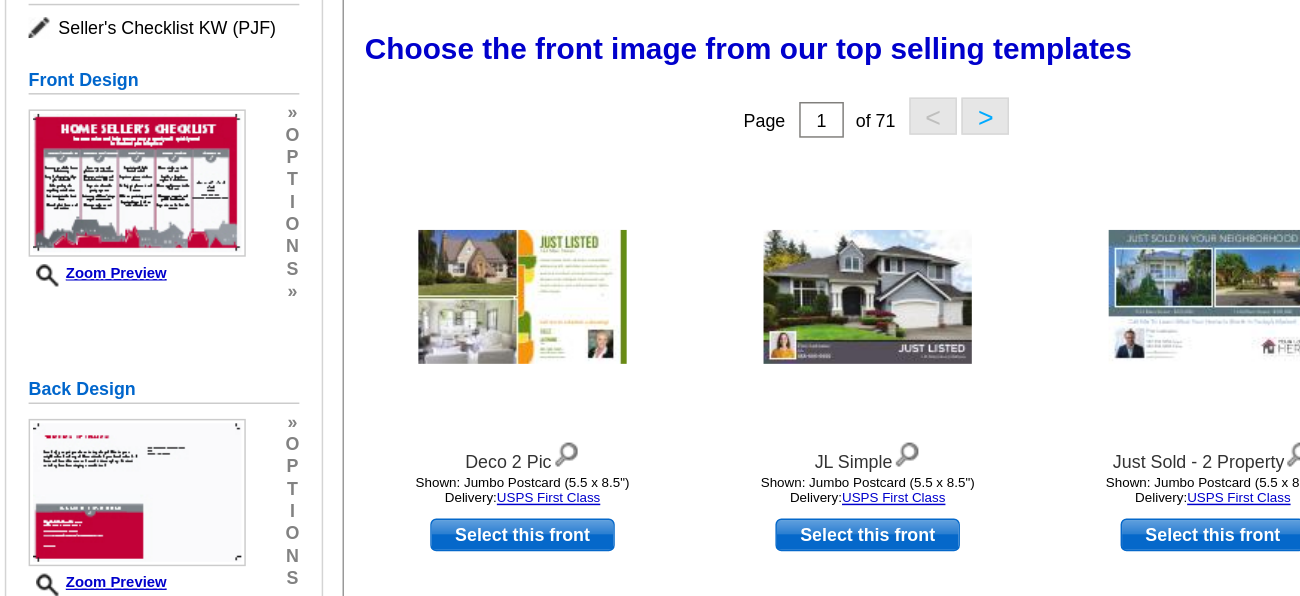 scroll, scrollTop: 148, scrollLeft: 0, axis: vertical 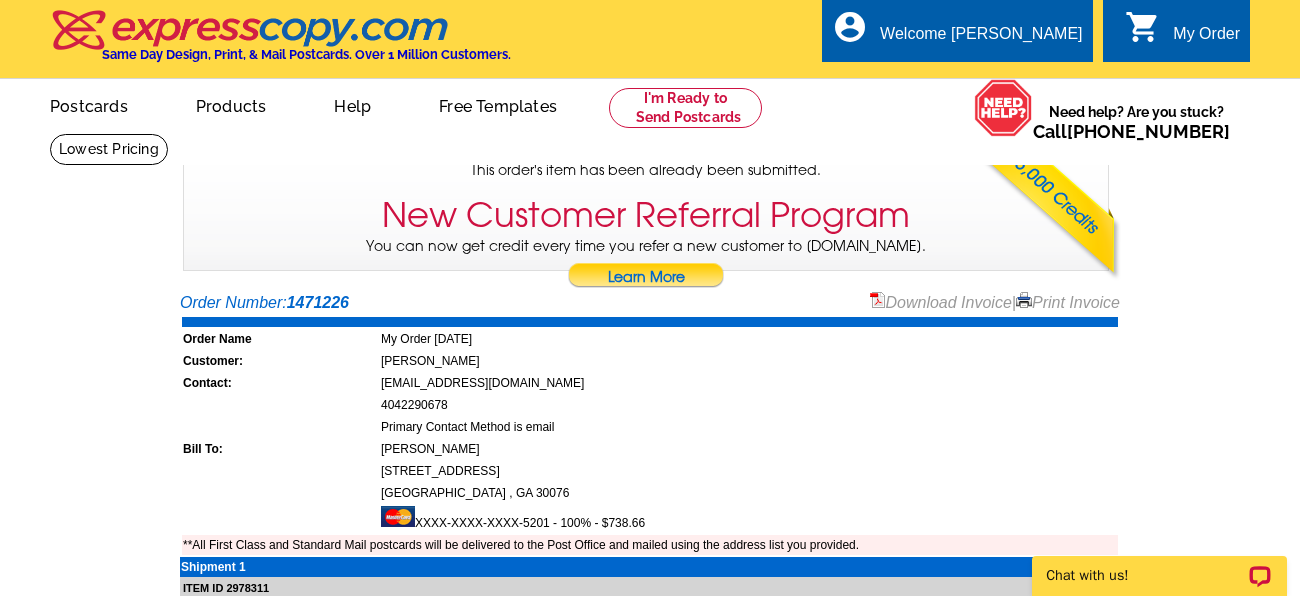 click on "0
shopping_cart
My Order" at bounding box center (1182, 34) 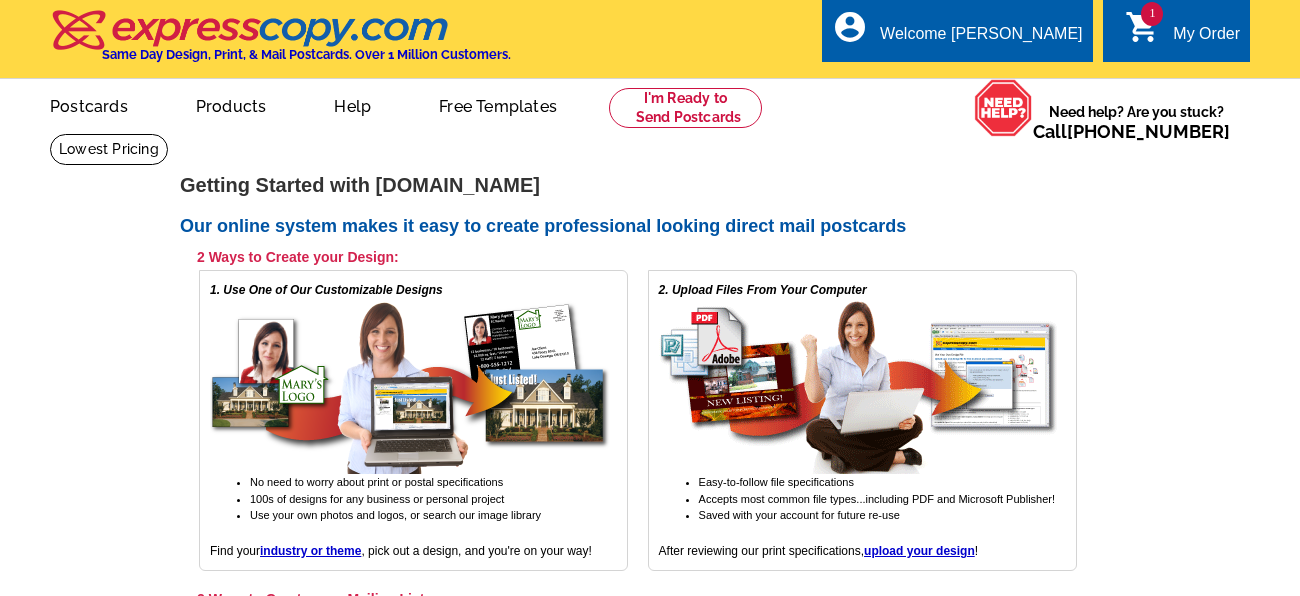 scroll, scrollTop: 0, scrollLeft: 0, axis: both 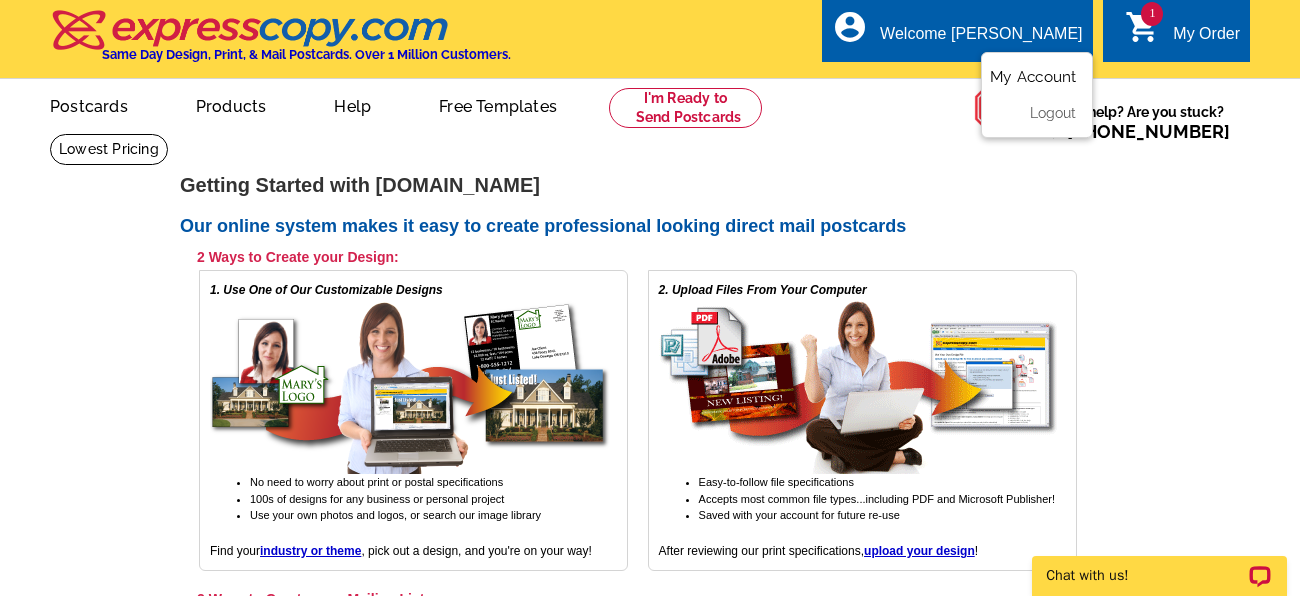 click on "My Account" at bounding box center [1033, 77] 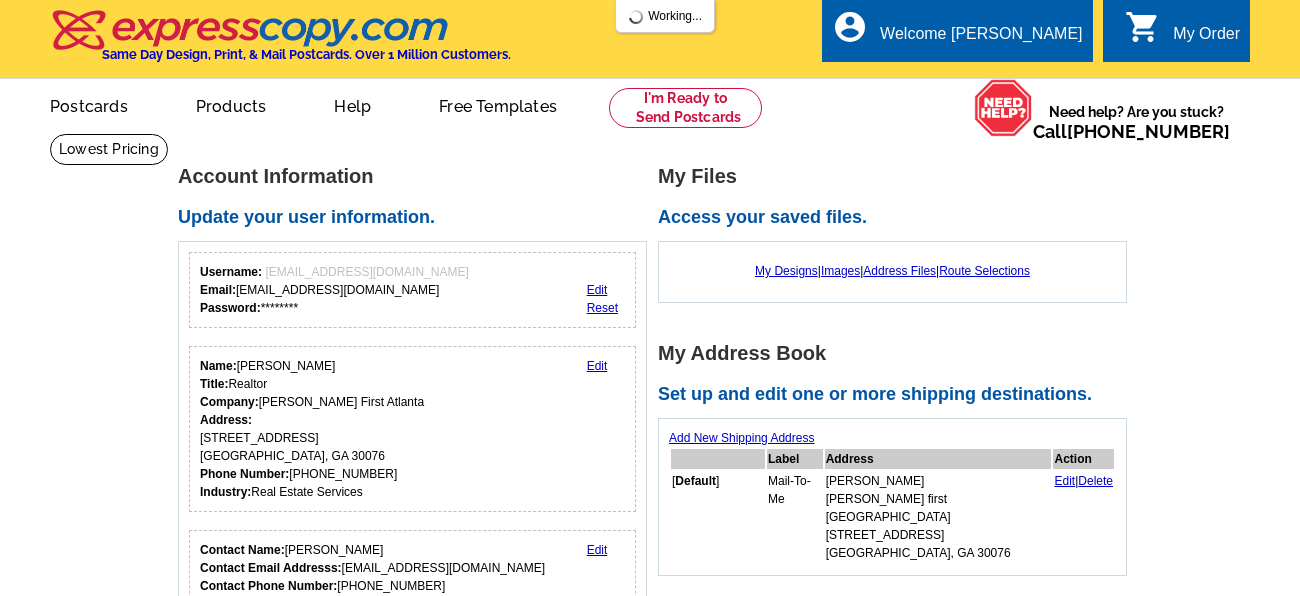 scroll, scrollTop: 0, scrollLeft: 0, axis: both 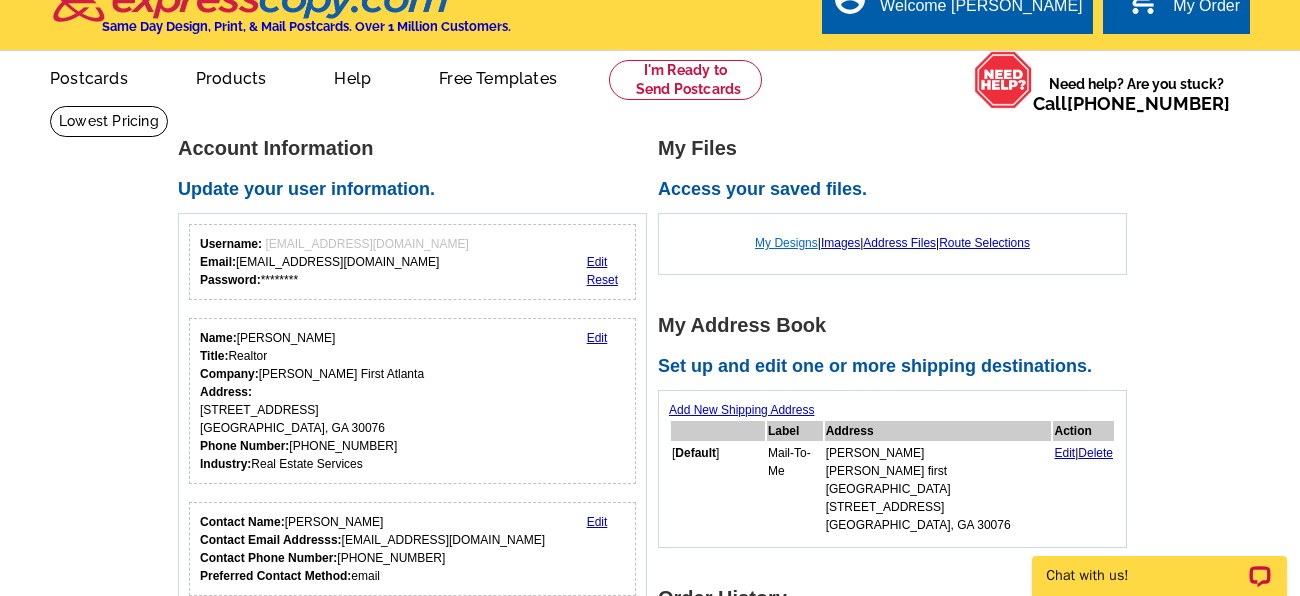click on "My Designs" at bounding box center (786, 243) 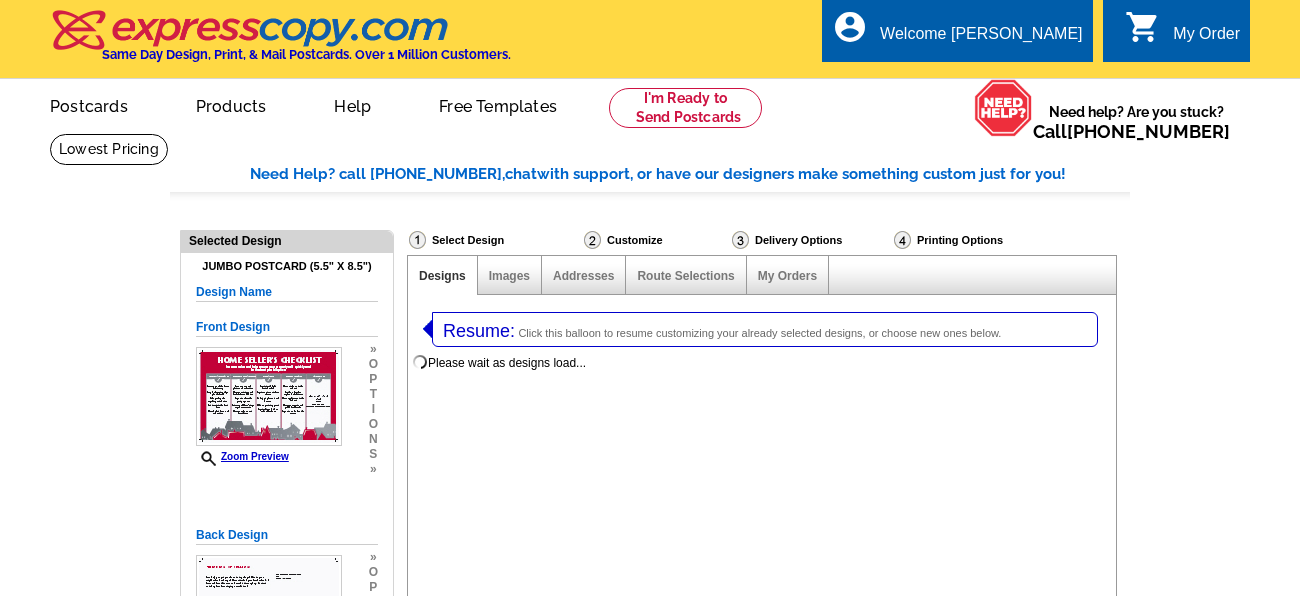 select on "1" 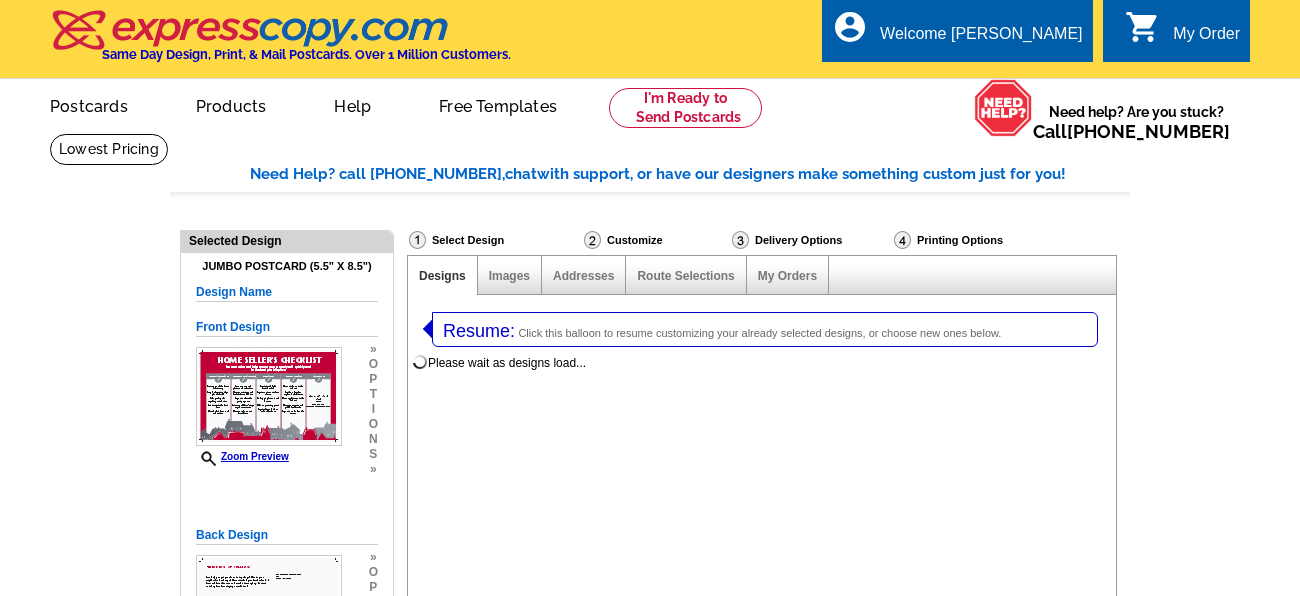 select on "2" 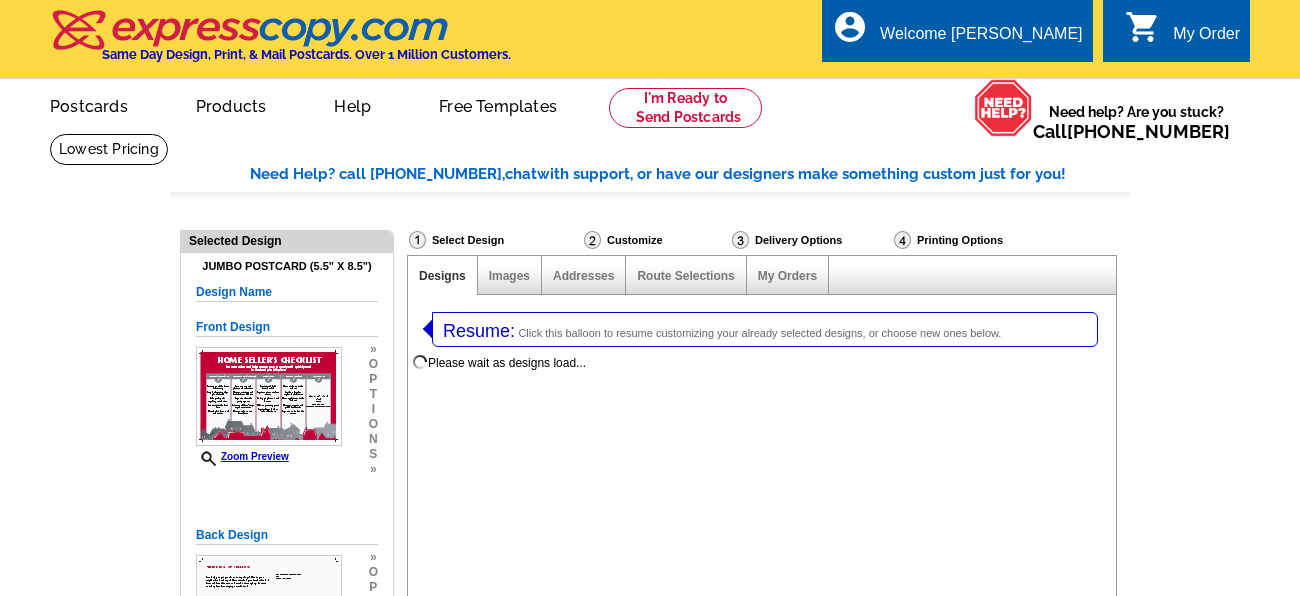 scroll, scrollTop: 0, scrollLeft: 0, axis: both 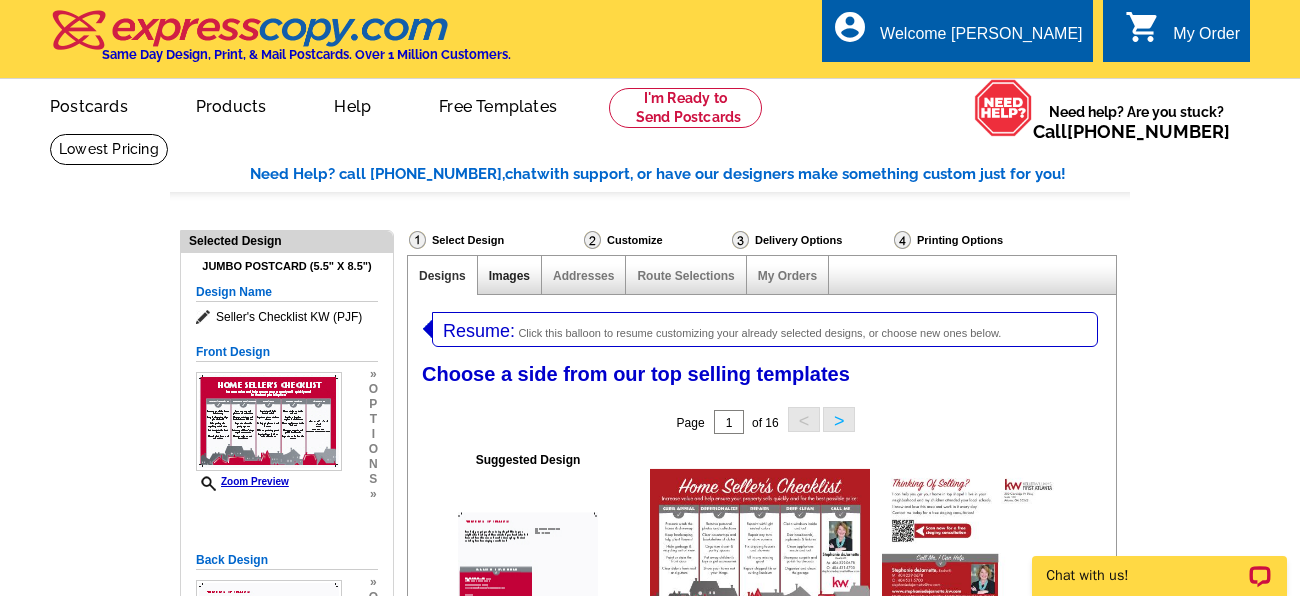 click on "Images" at bounding box center [509, 276] 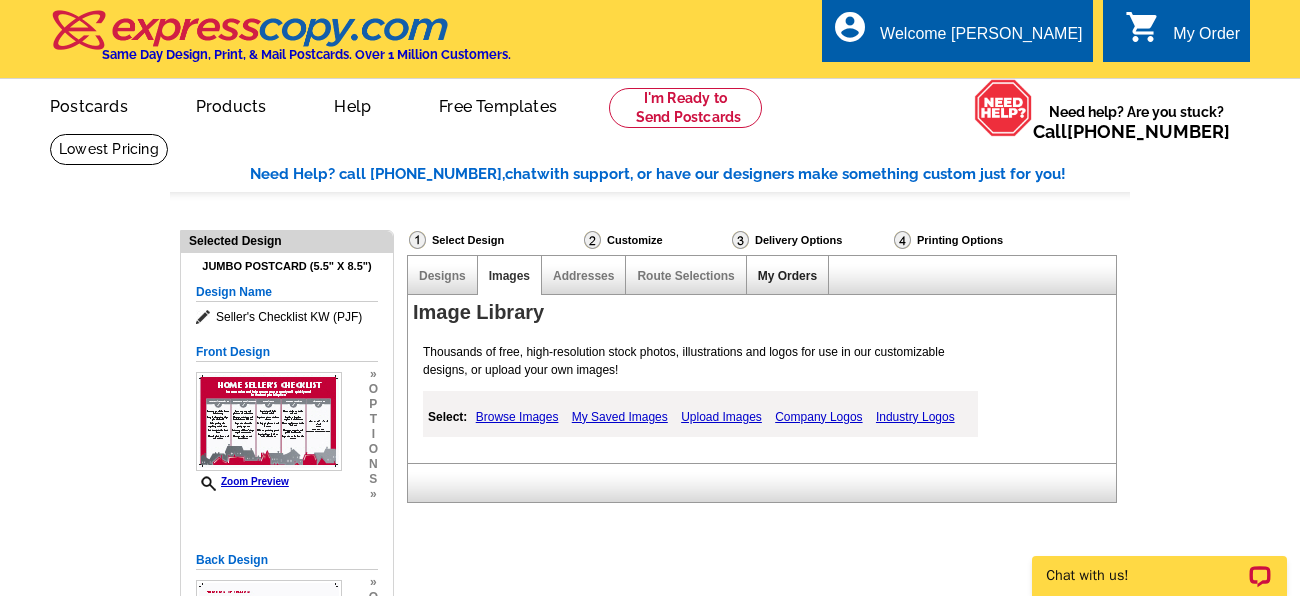 click on "My Orders" at bounding box center [787, 276] 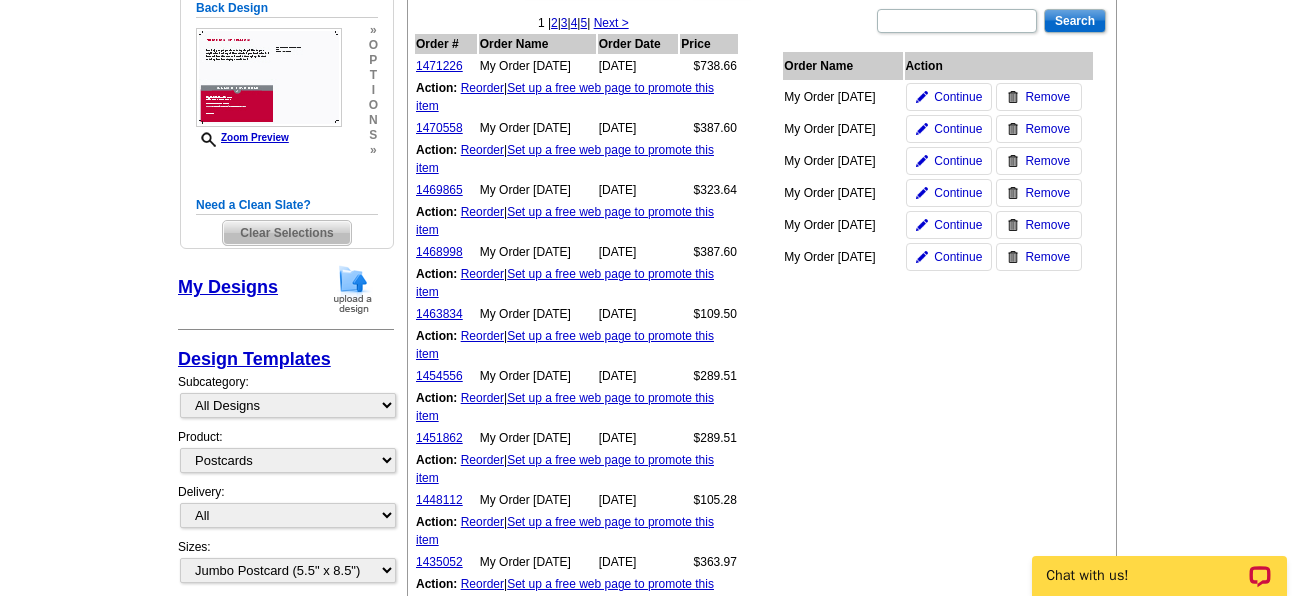 scroll, scrollTop: 551, scrollLeft: 0, axis: vertical 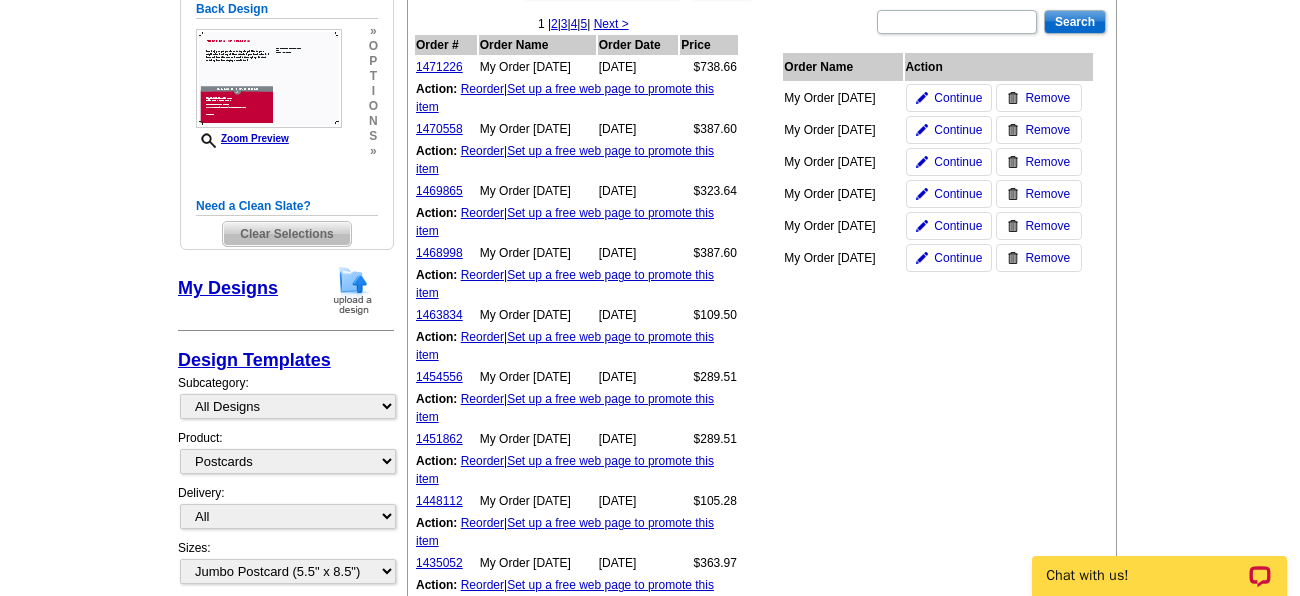 click on "My Designs" at bounding box center (228, 288) 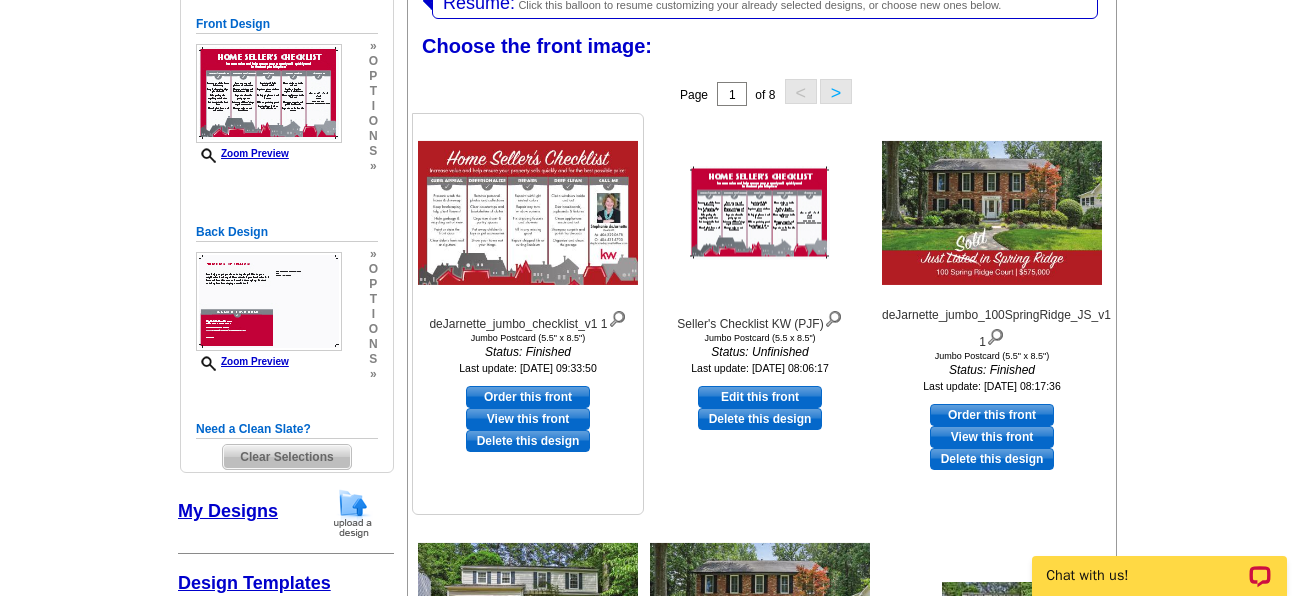 scroll, scrollTop: 306, scrollLeft: 0, axis: vertical 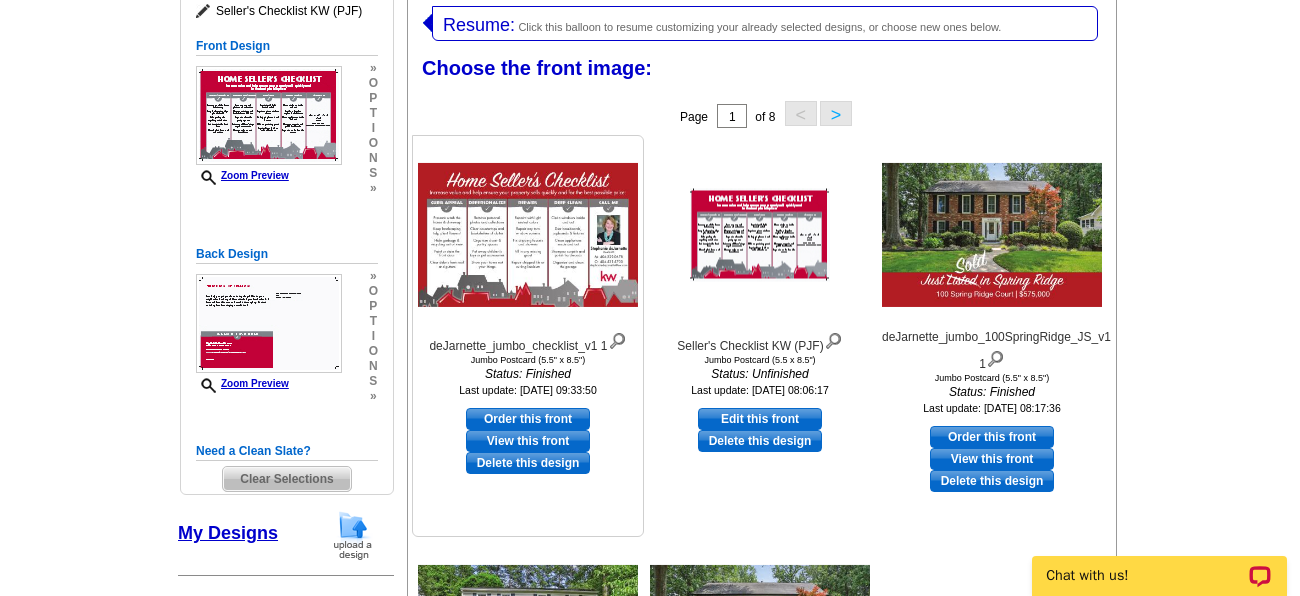 click on "Order this front" at bounding box center [528, 419] 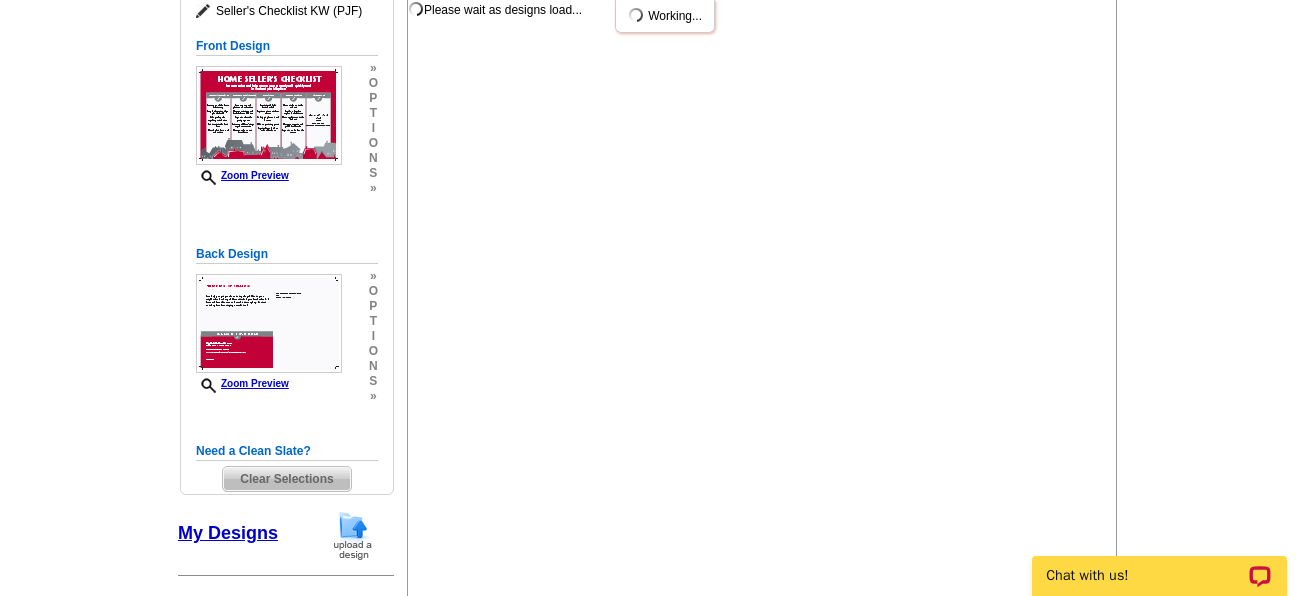 scroll, scrollTop: 0, scrollLeft: 0, axis: both 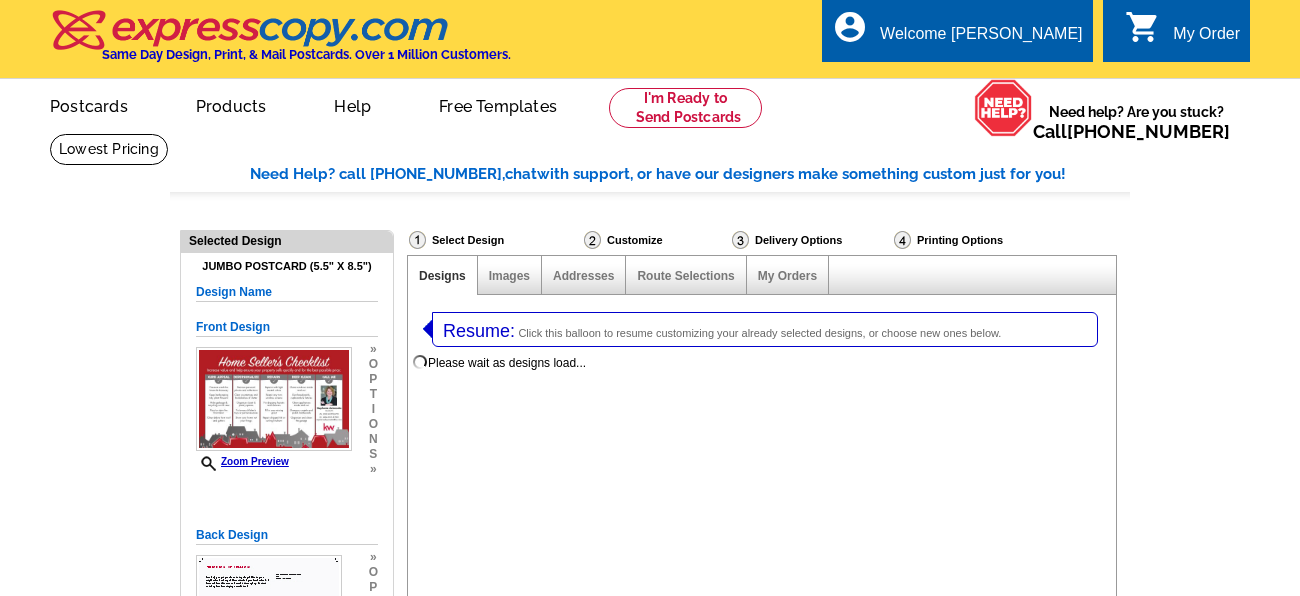 select on "1" 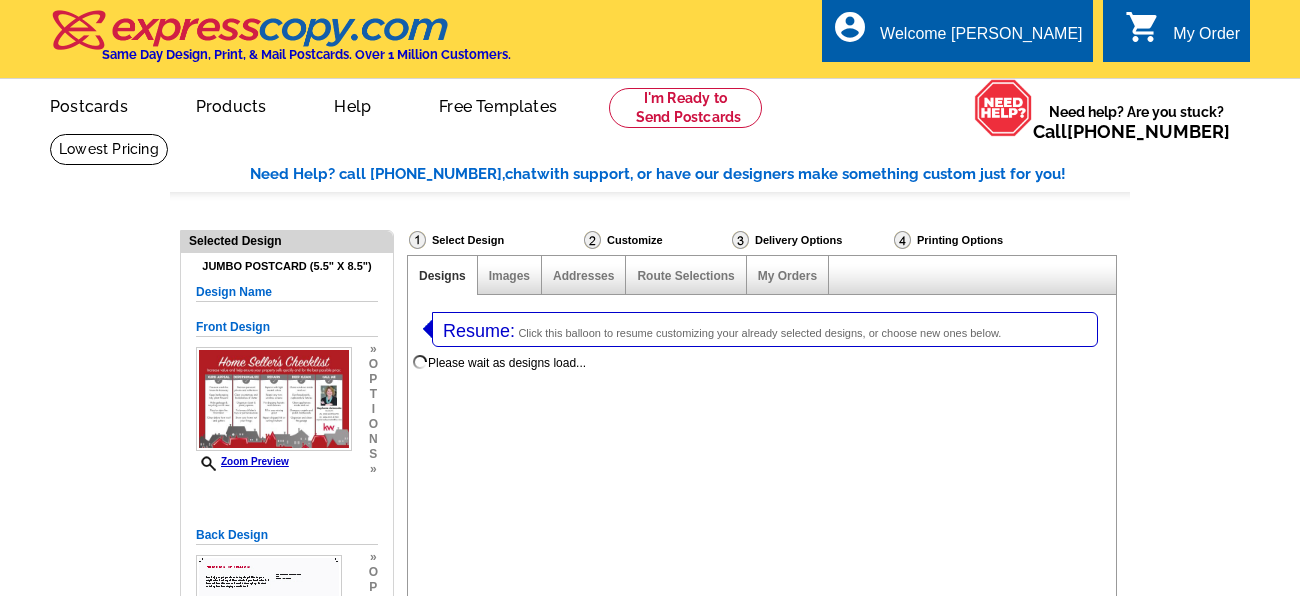 select on "2" 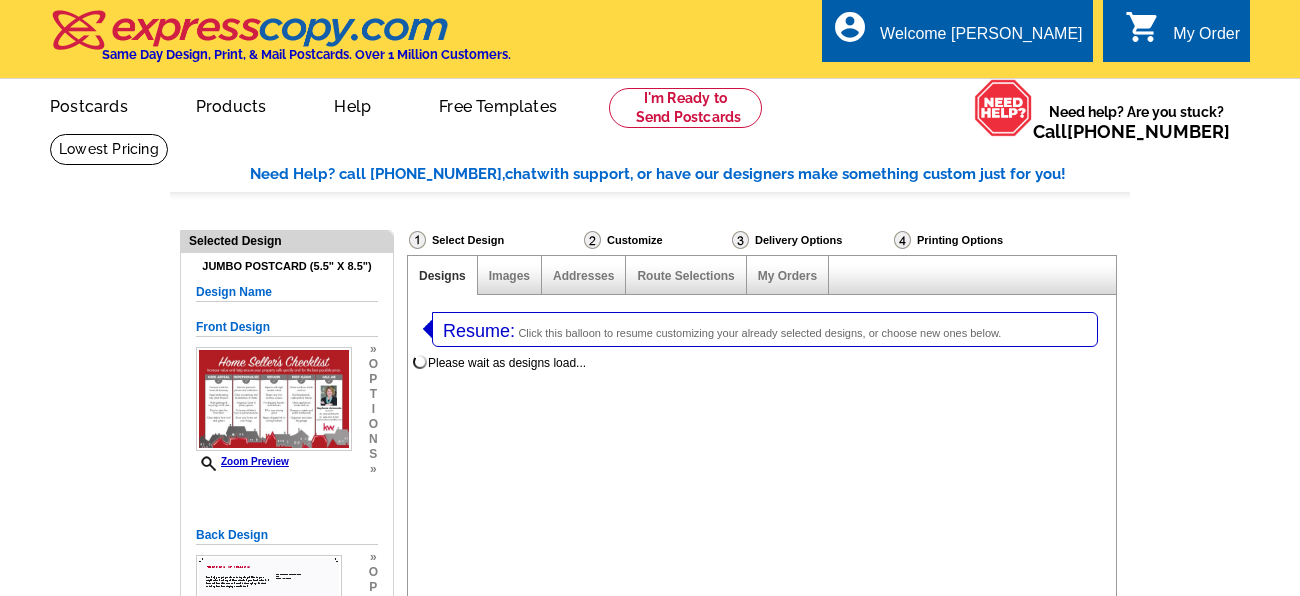 scroll, scrollTop: 0, scrollLeft: 0, axis: both 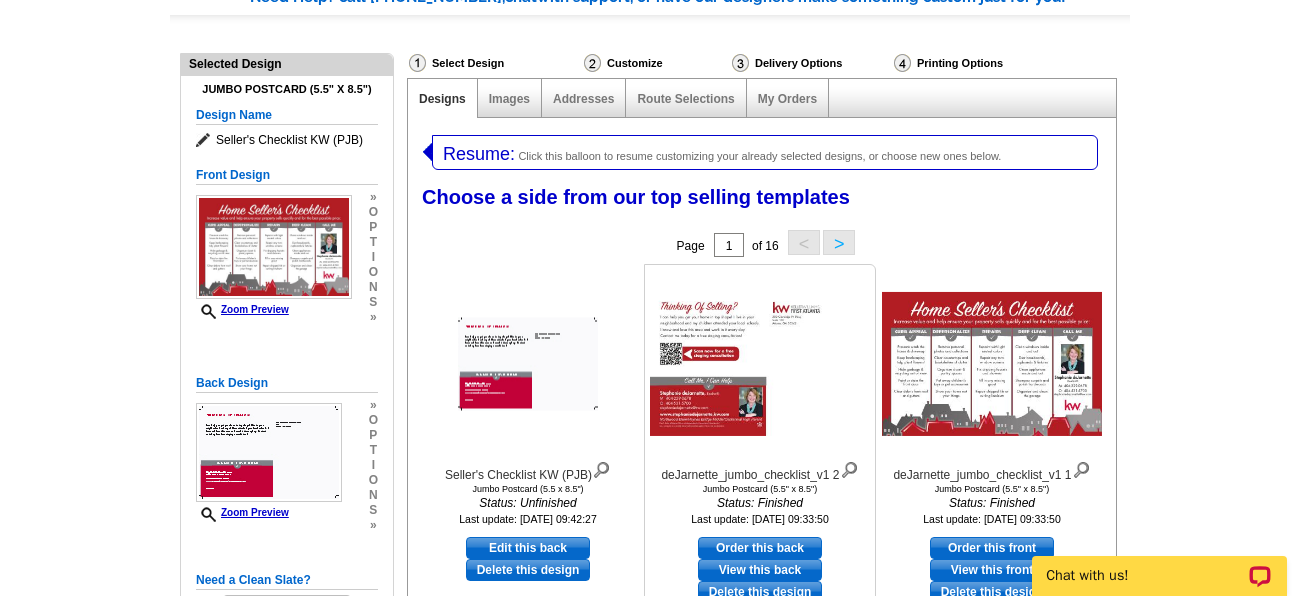 click on "Order this back" at bounding box center [760, 548] 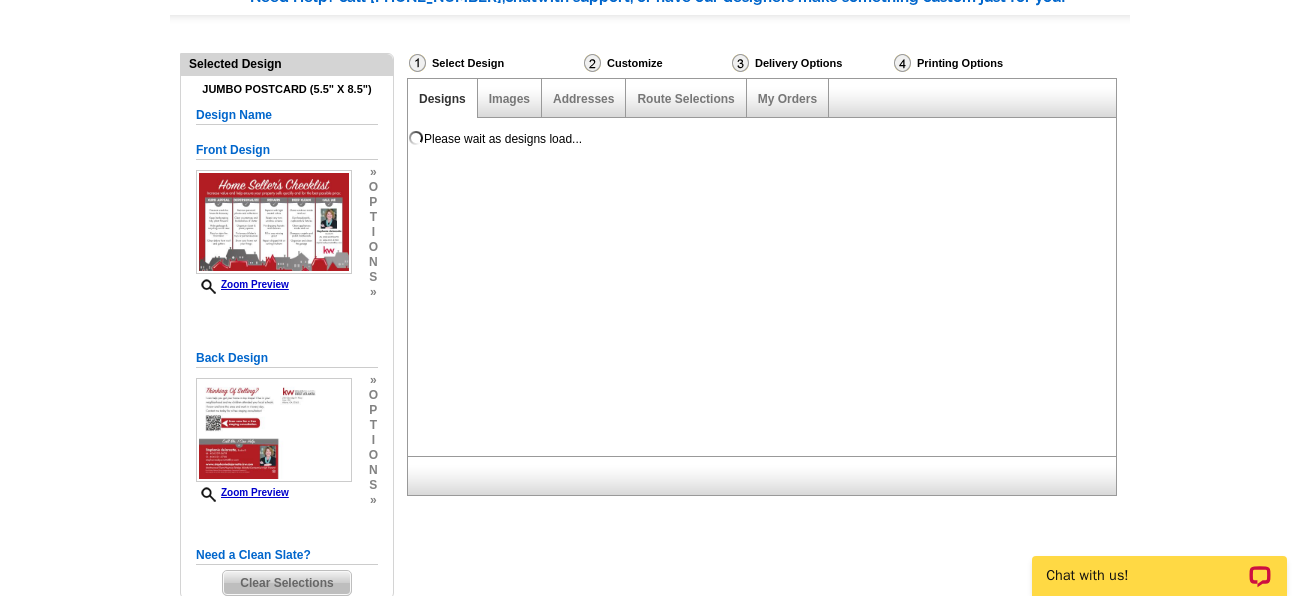 scroll, scrollTop: 0, scrollLeft: 0, axis: both 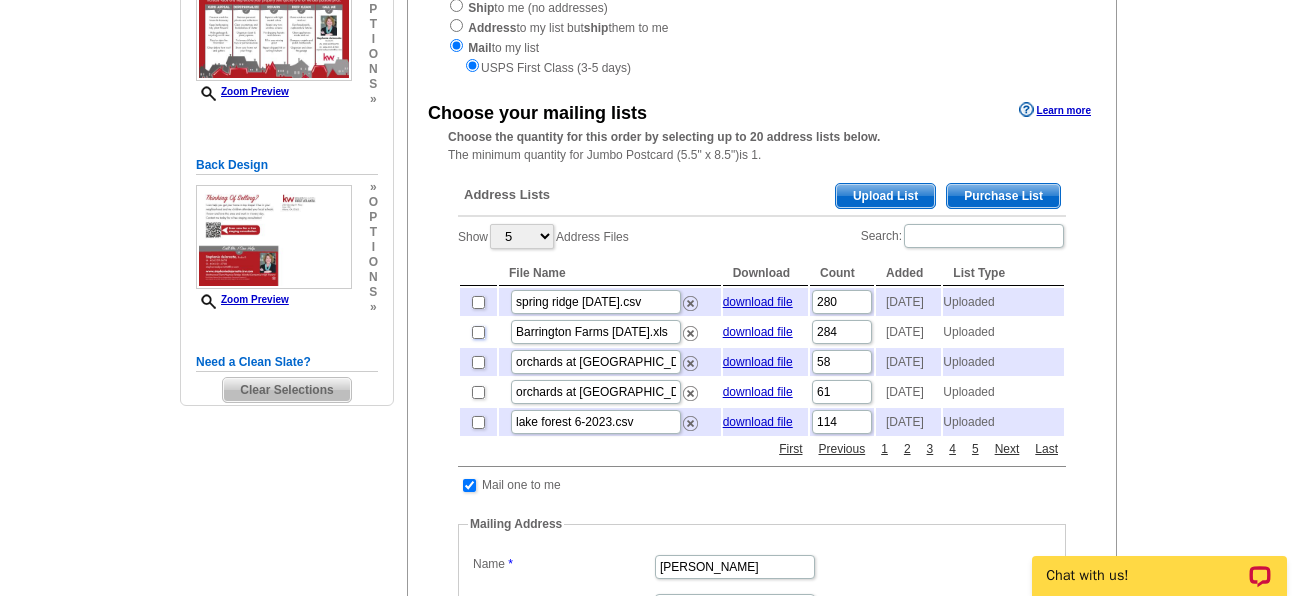 click at bounding box center (478, 332) 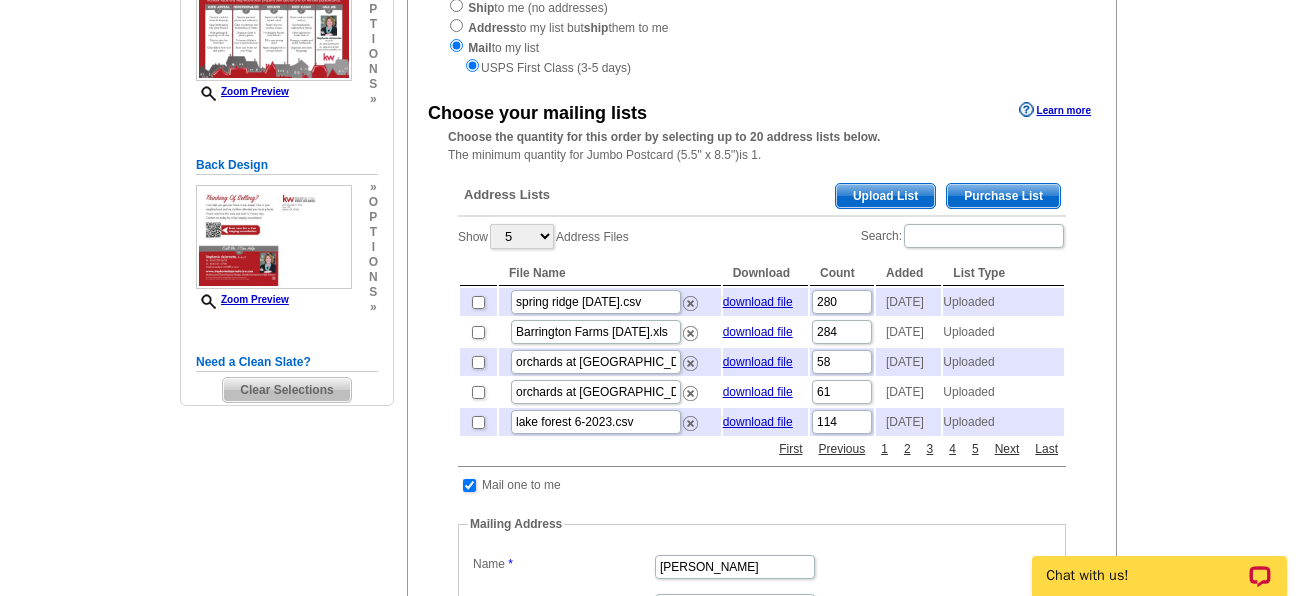 checkbox on "true" 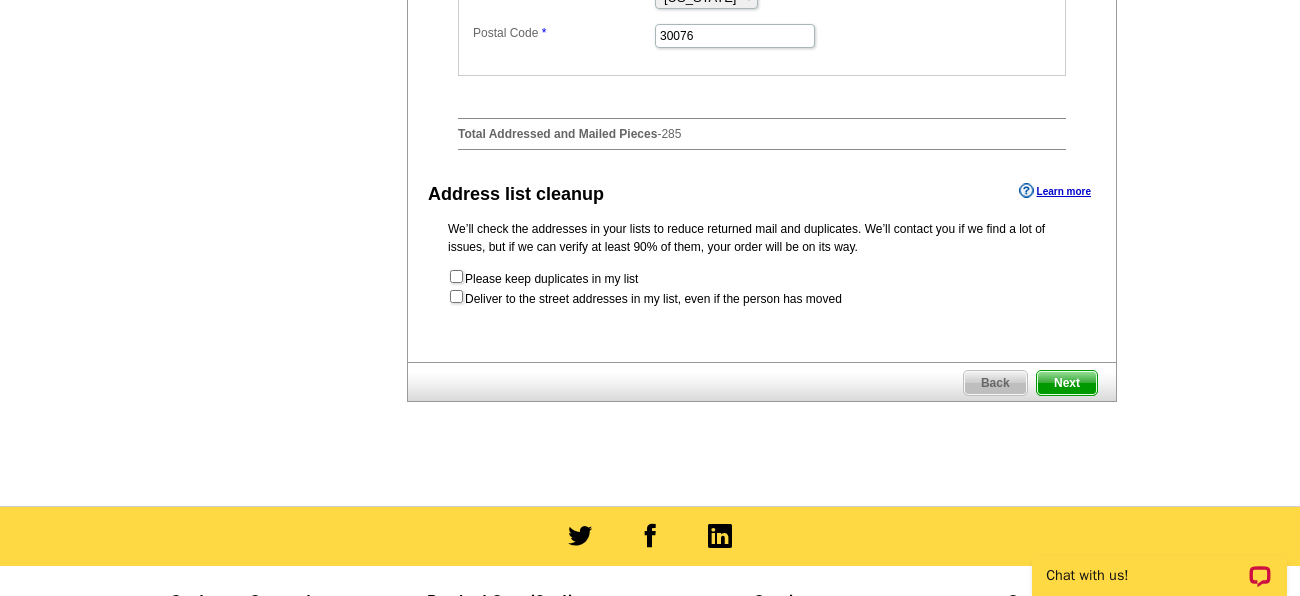 scroll, scrollTop: 1068, scrollLeft: 0, axis: vertical 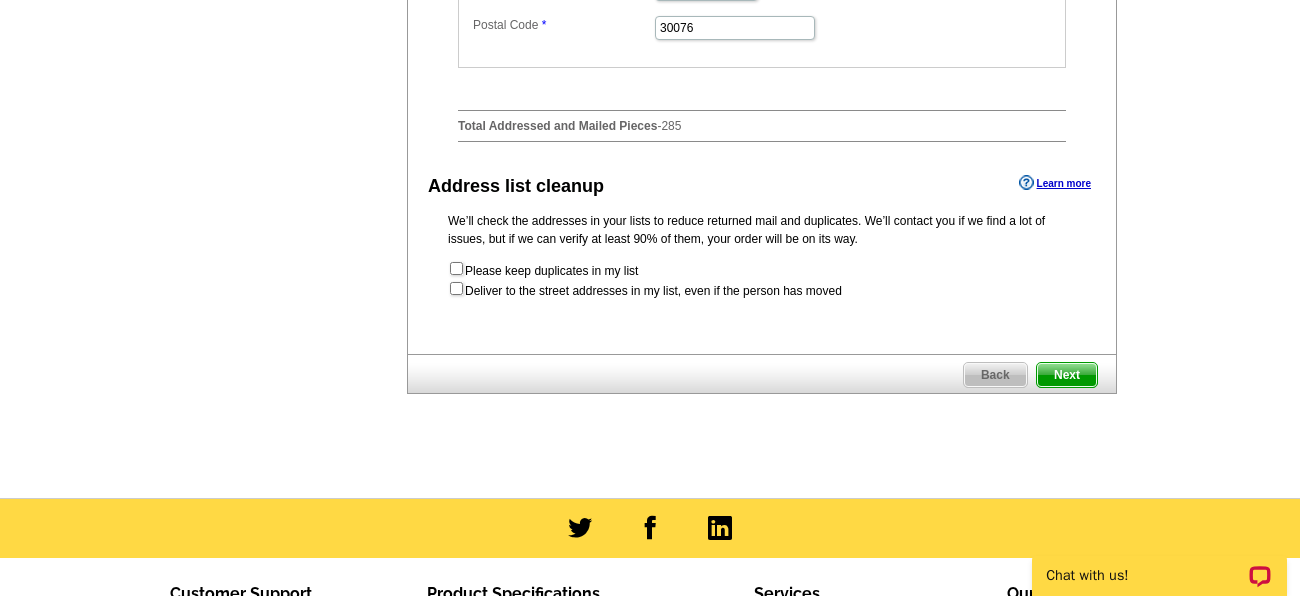 click on "Next" at bounding box center [1067, 375] 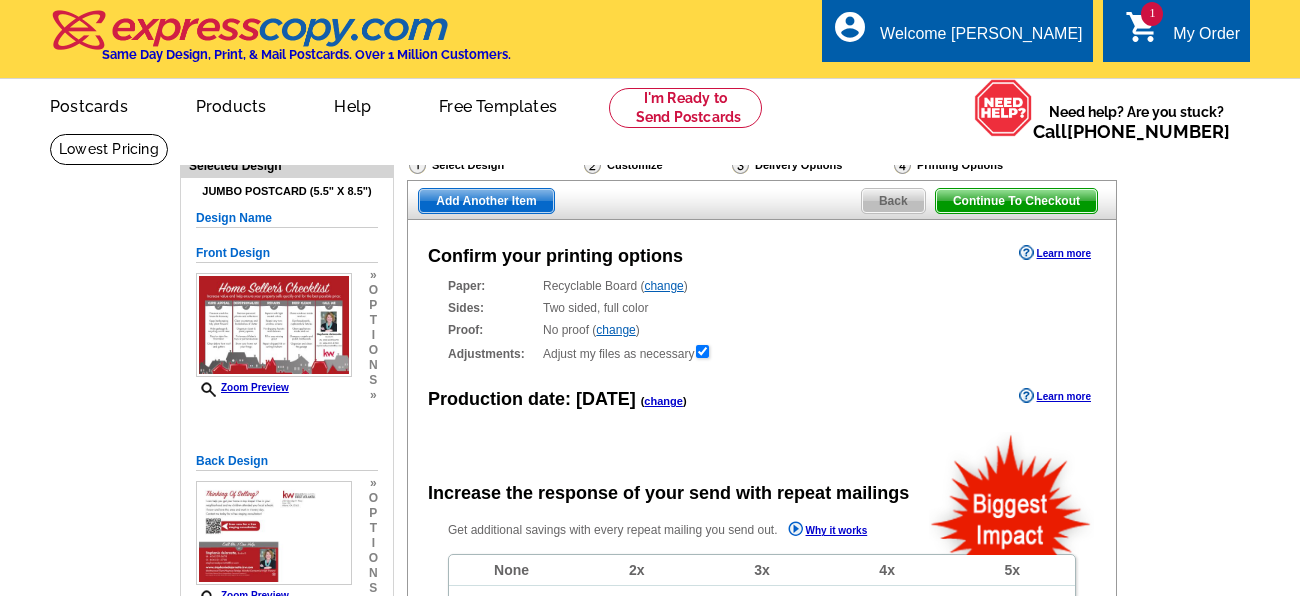 scroll, scrollTop: 0, scrollLeft: 0, axis: both 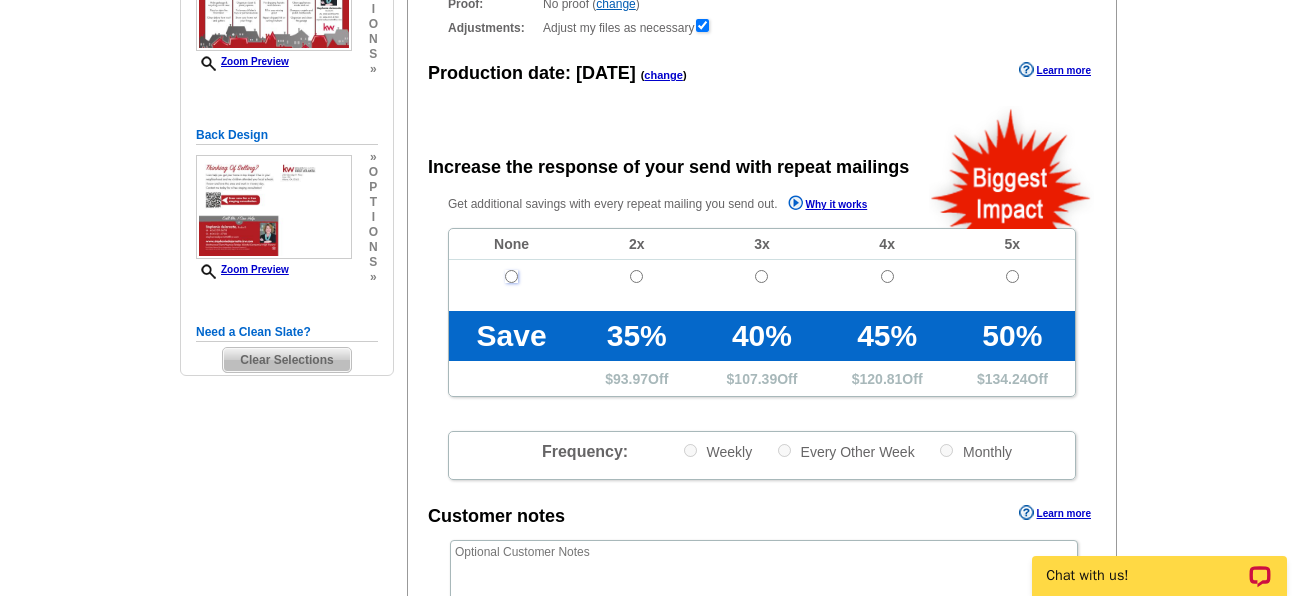 click at bounding box center [511, 276] 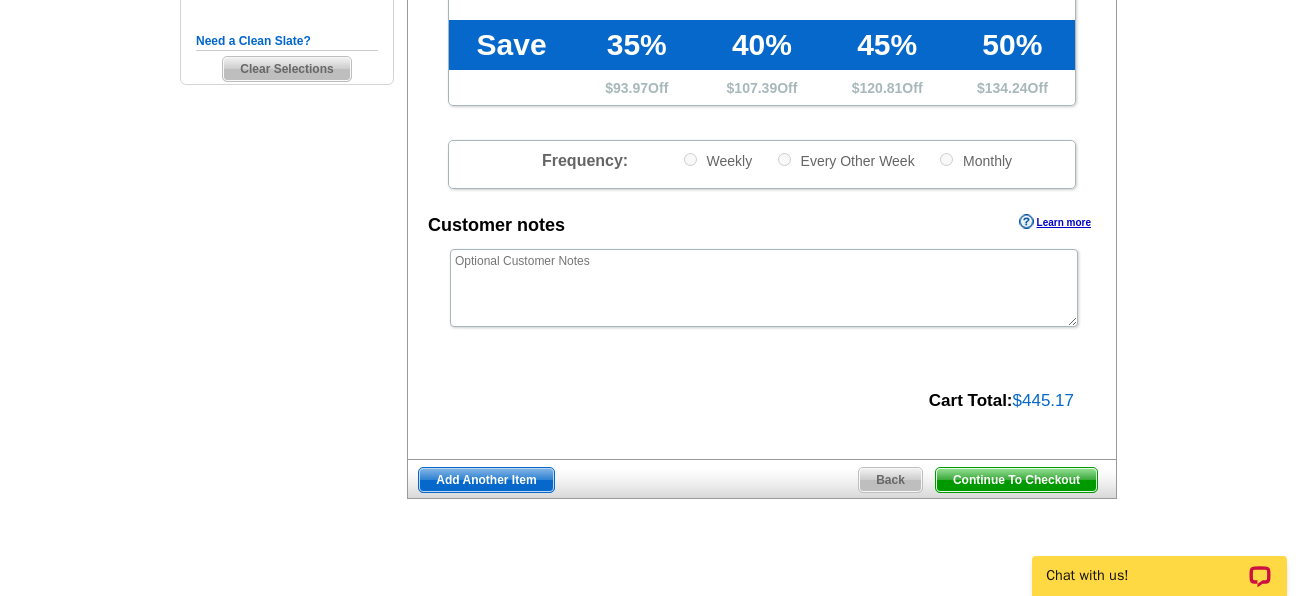 scroll, scrollTop: 618, scrollLeft: 0, axis: vertical 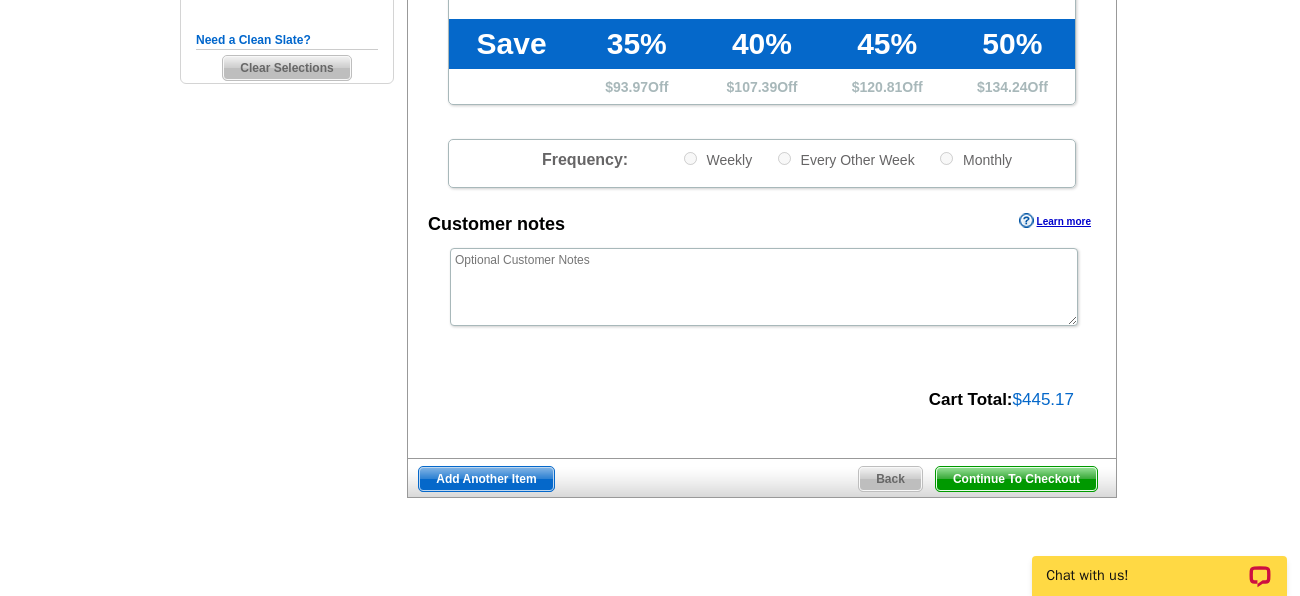 click on "Continue To Checkout" at bounding box center (1016, 479) 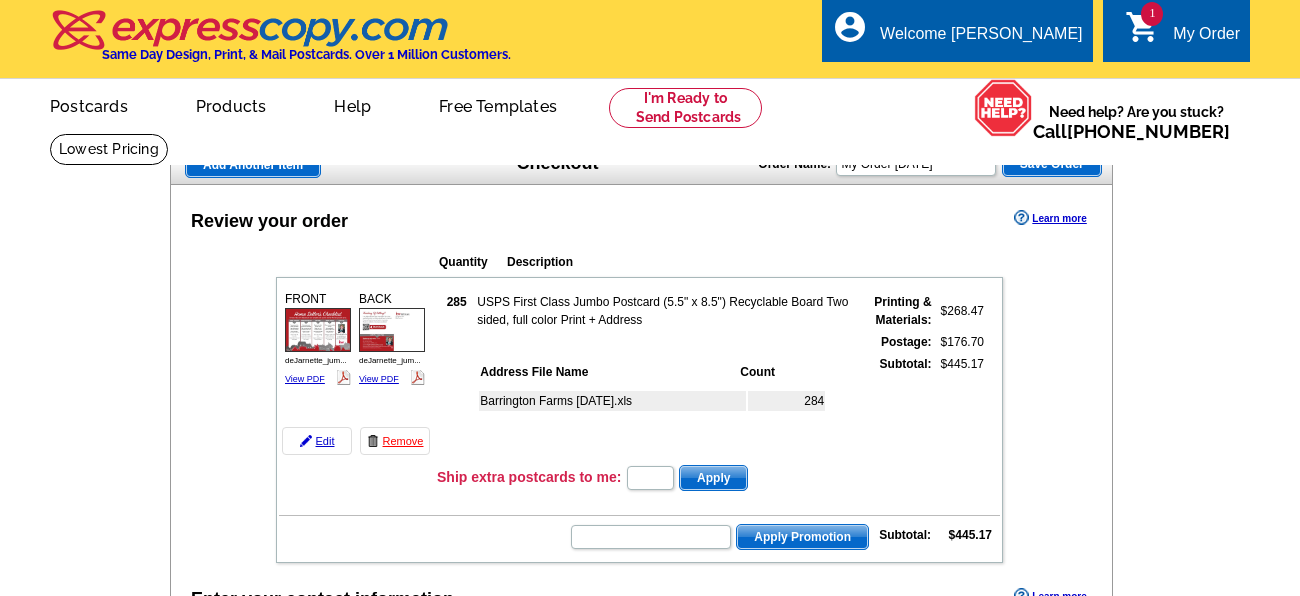 scroll, scrollTop: 0, scrollLeft: 0, axis: both 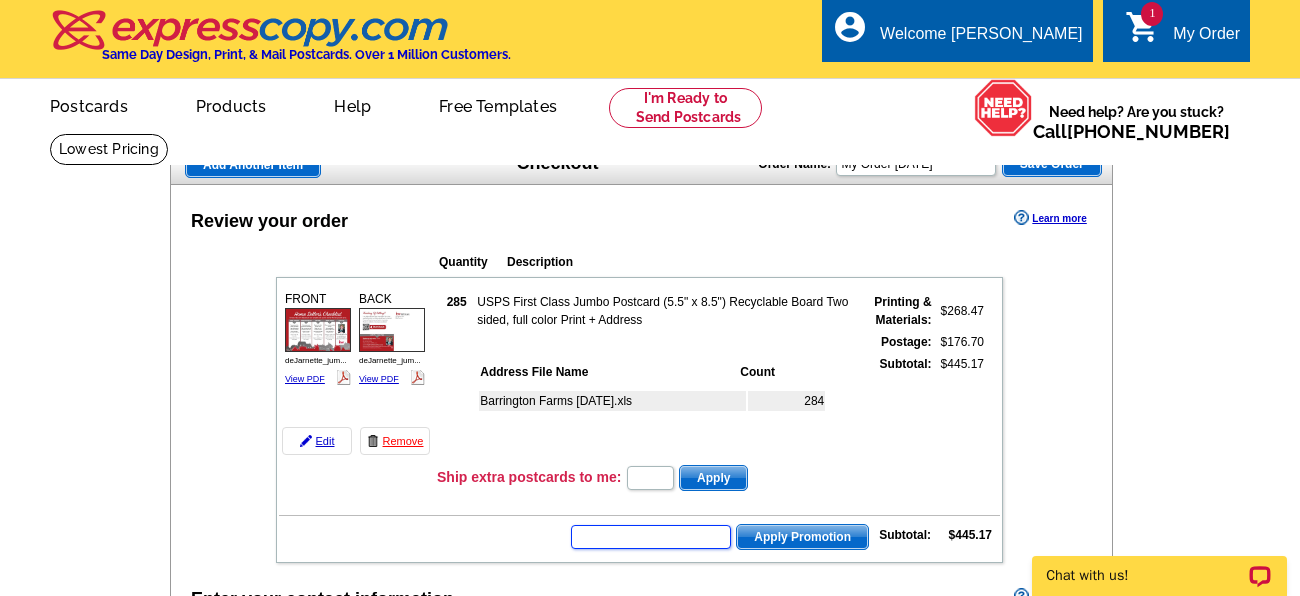 click at bounding box center (651, 537) 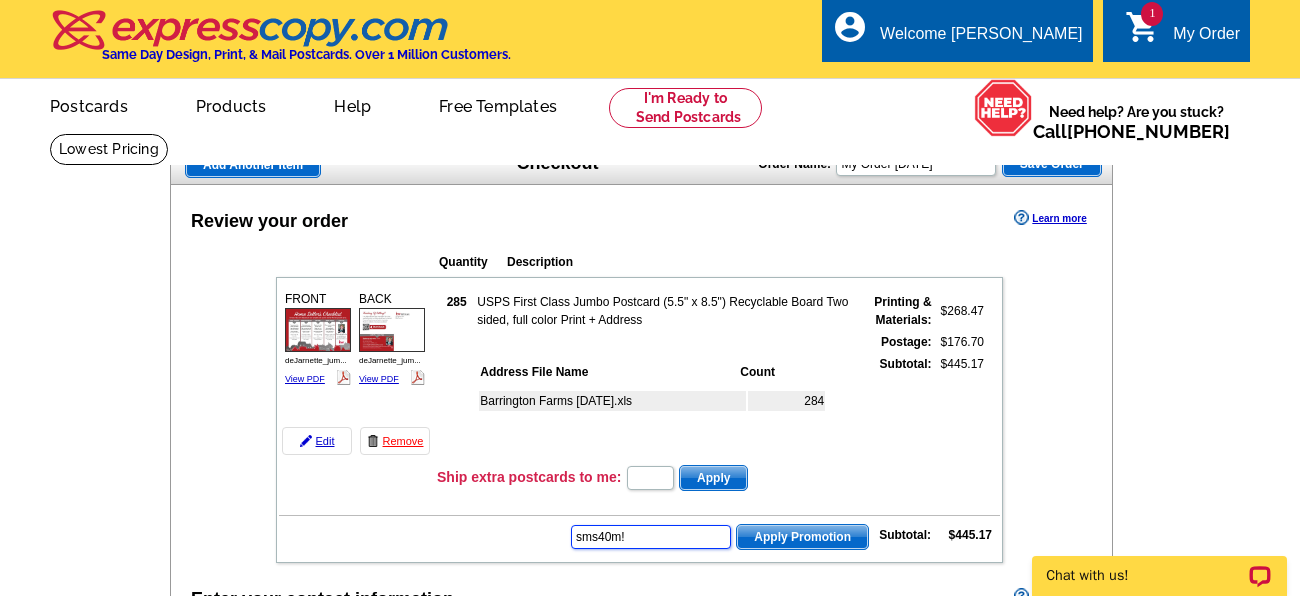 type on "sms40m!" 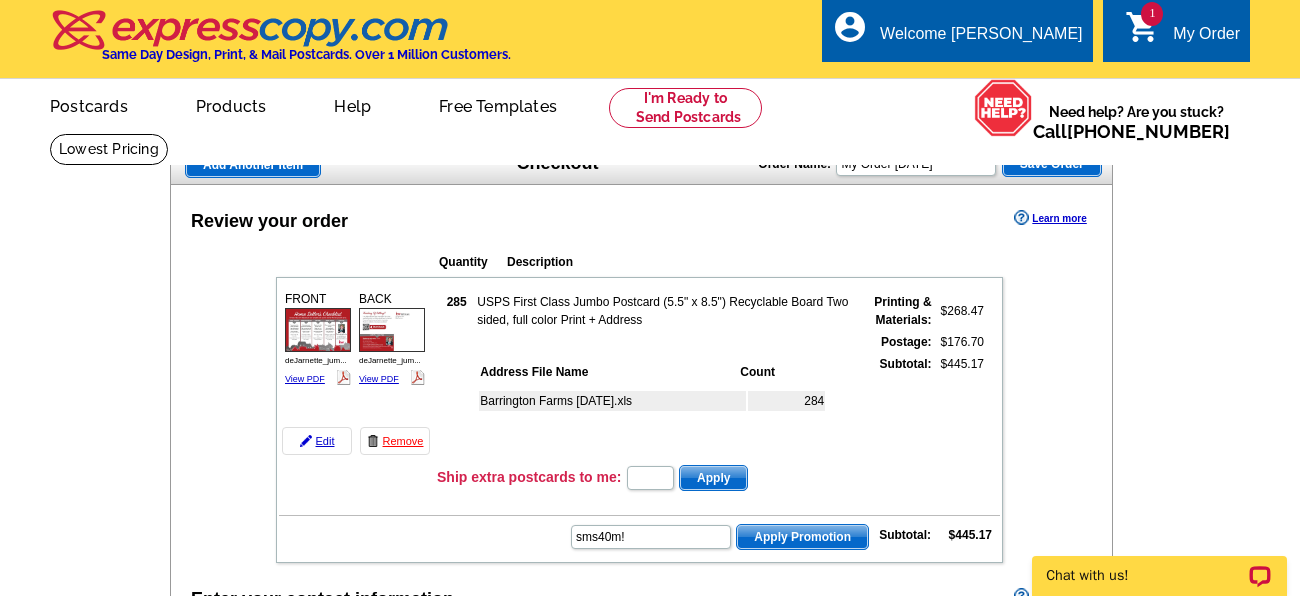 click on "Apply Promotion" at bounding box center (802, 537) 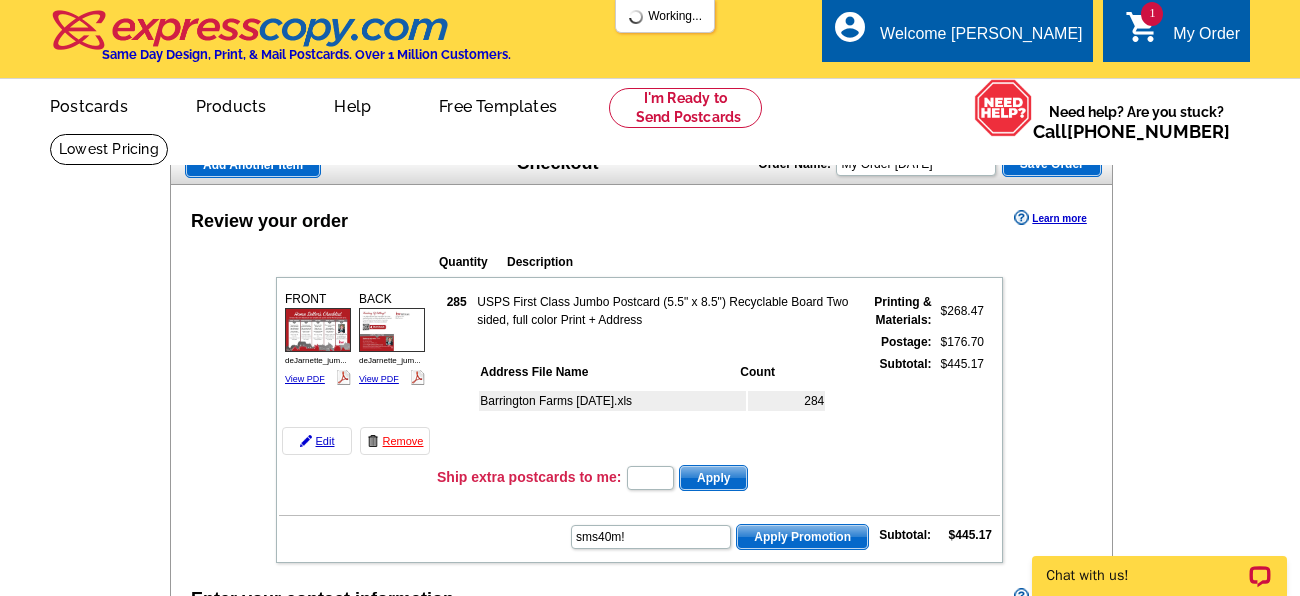 scroll, scrollTop: 0, scrollLeft: 0, axis: both 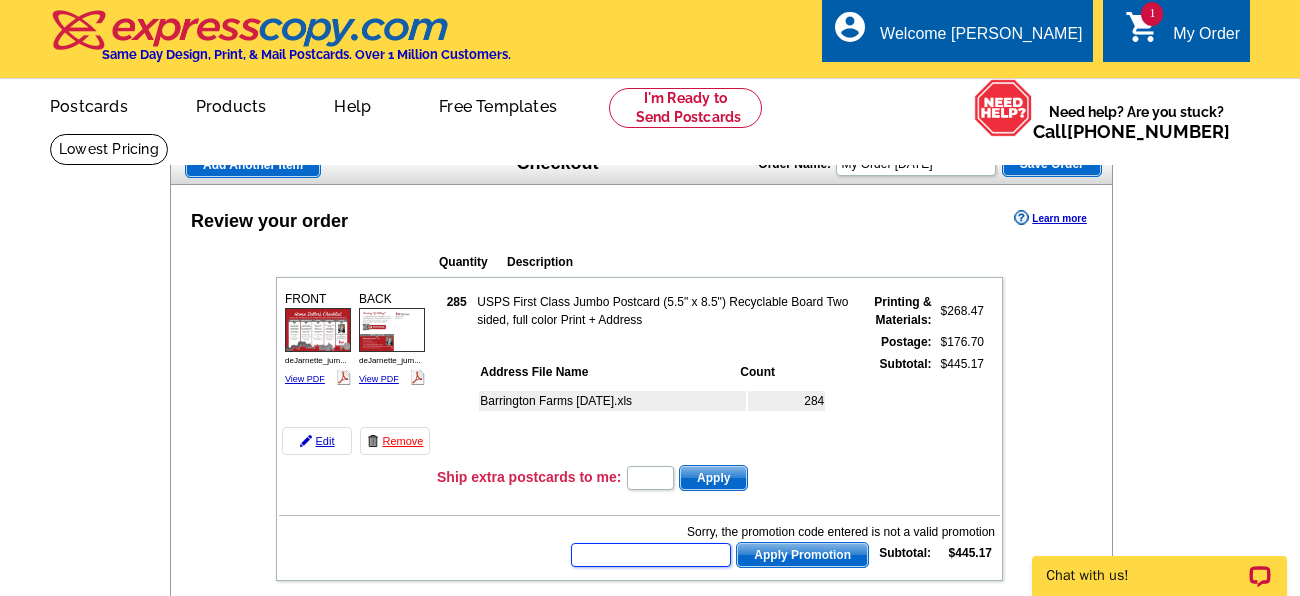 click at bounding box center [651, 555] 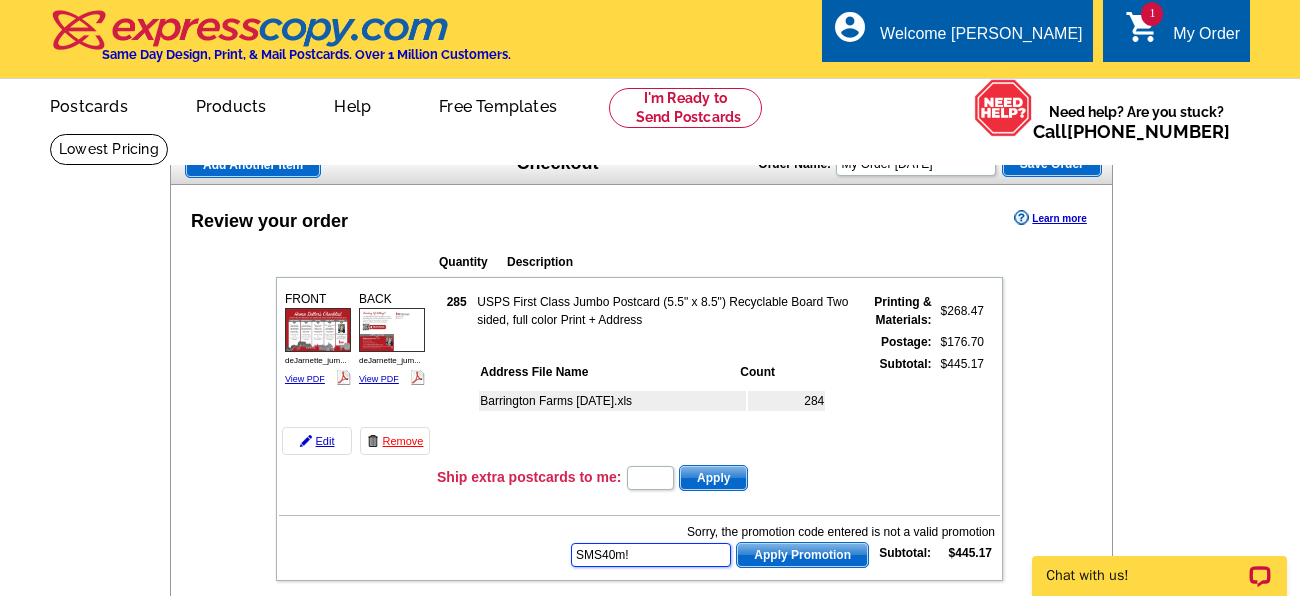 type on "SMS40m!" 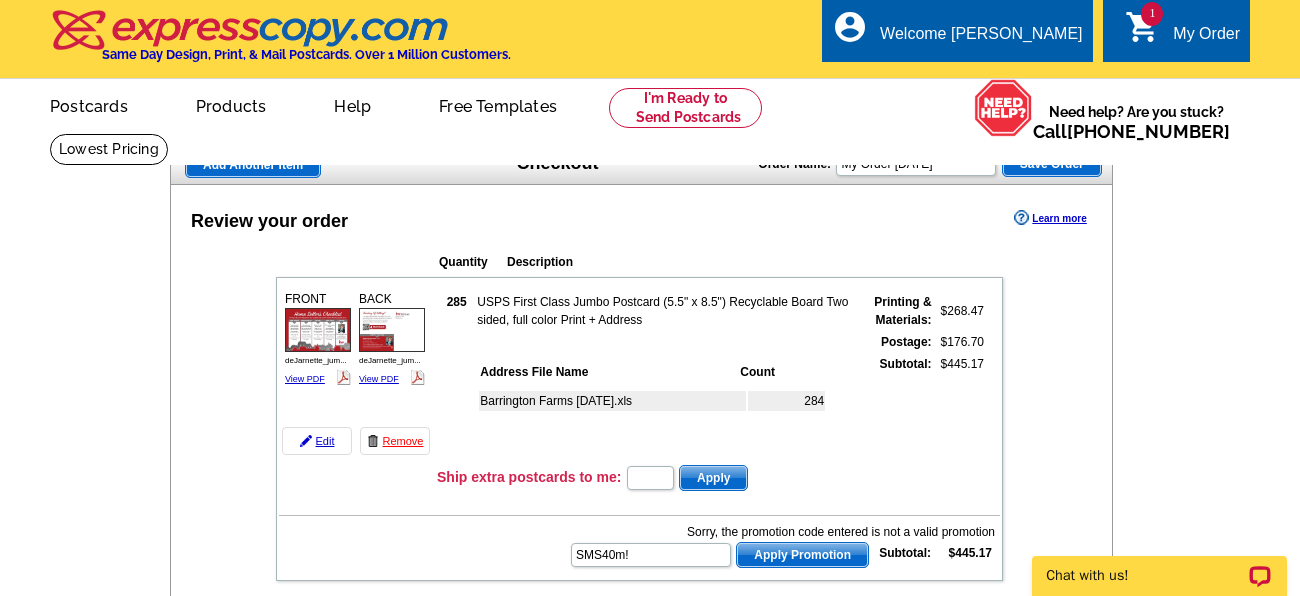 click on "Apply Promotion" at bounding box center [802, 555] 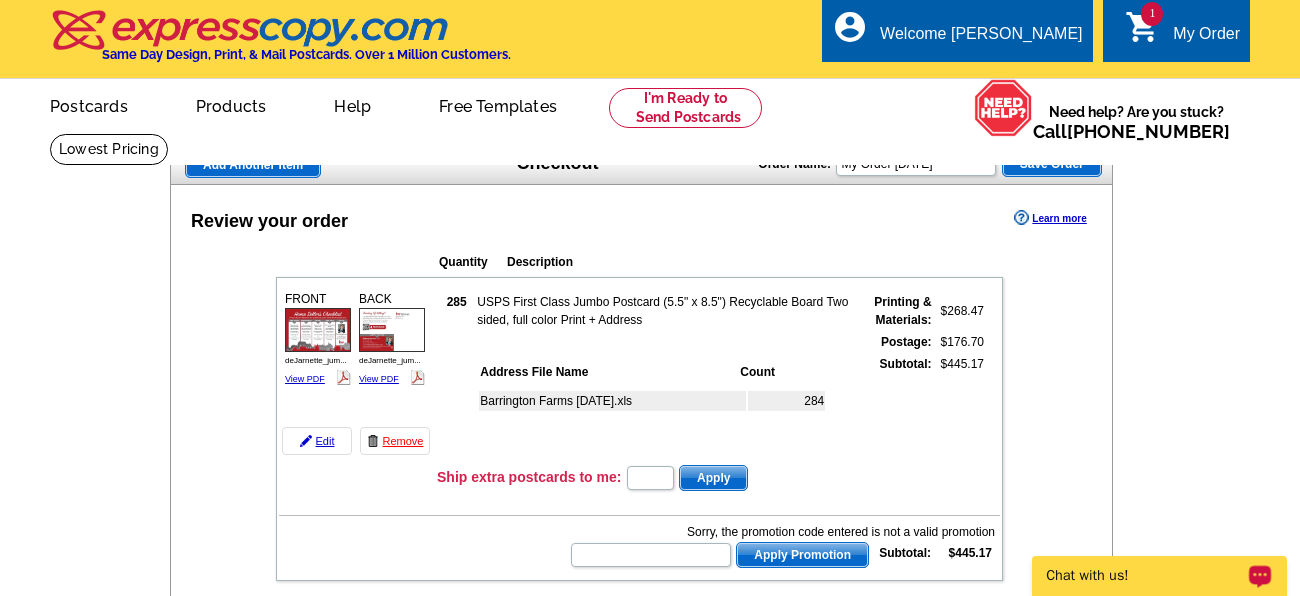 click on "Chat with us!" at bounding box center [1146, 576] 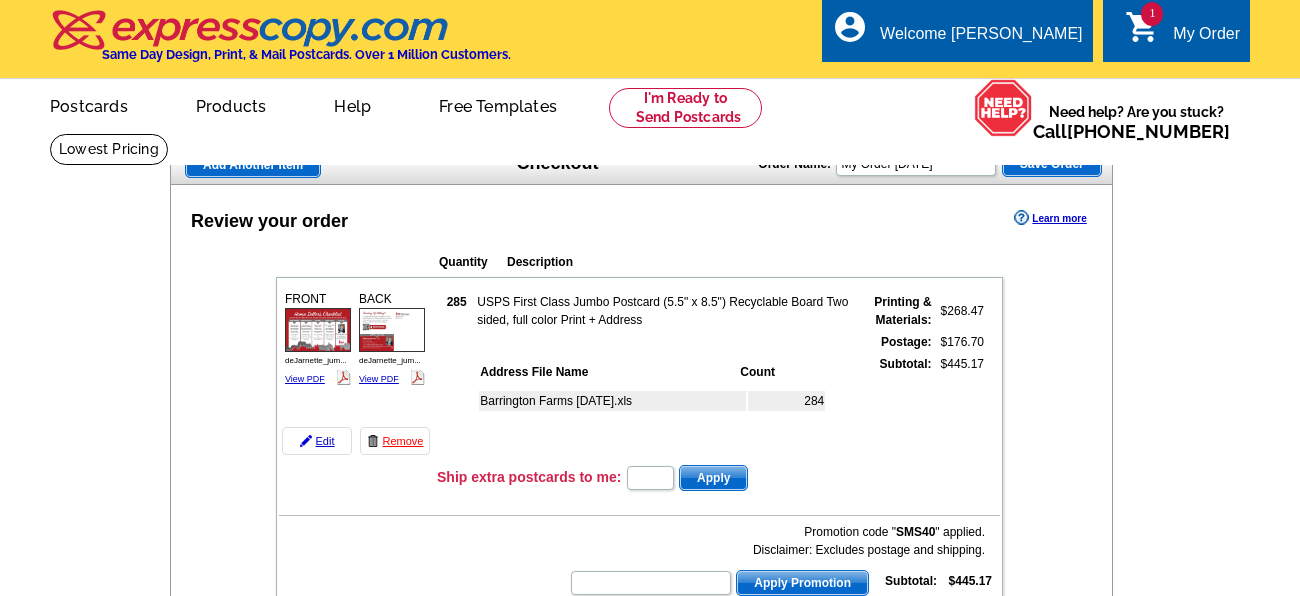 scroll, scrollTop: 120, scrollLeft: 0, axis: vertical 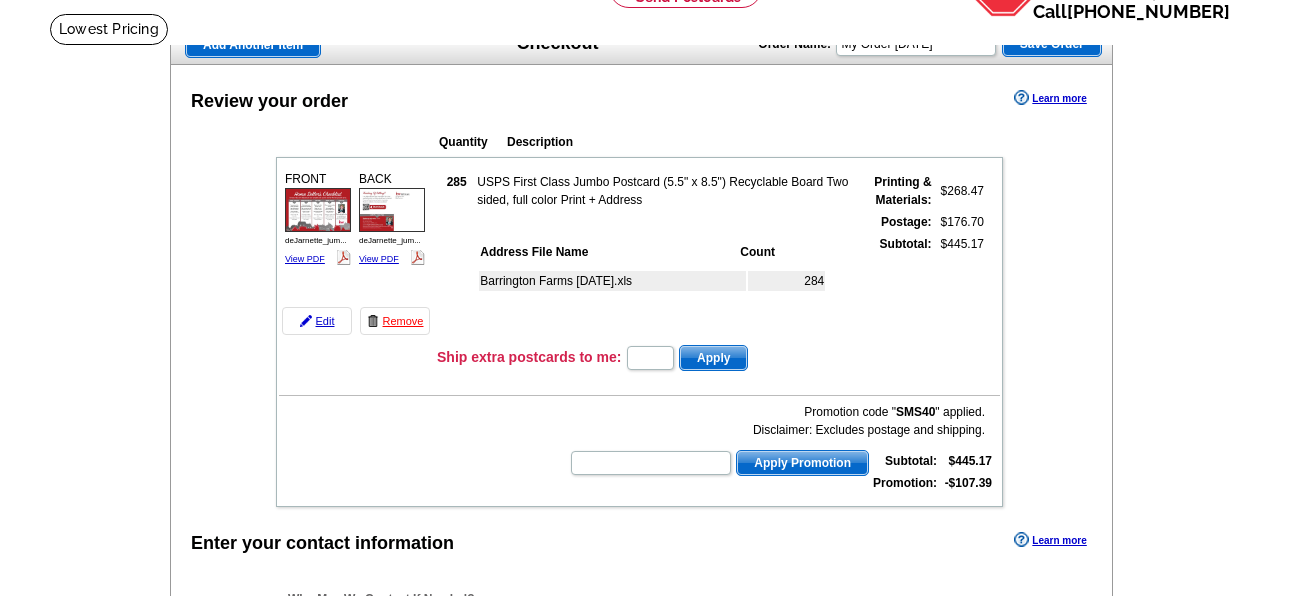 click on "Enter your contact information
Learn more" at bounding box center (641, 542) 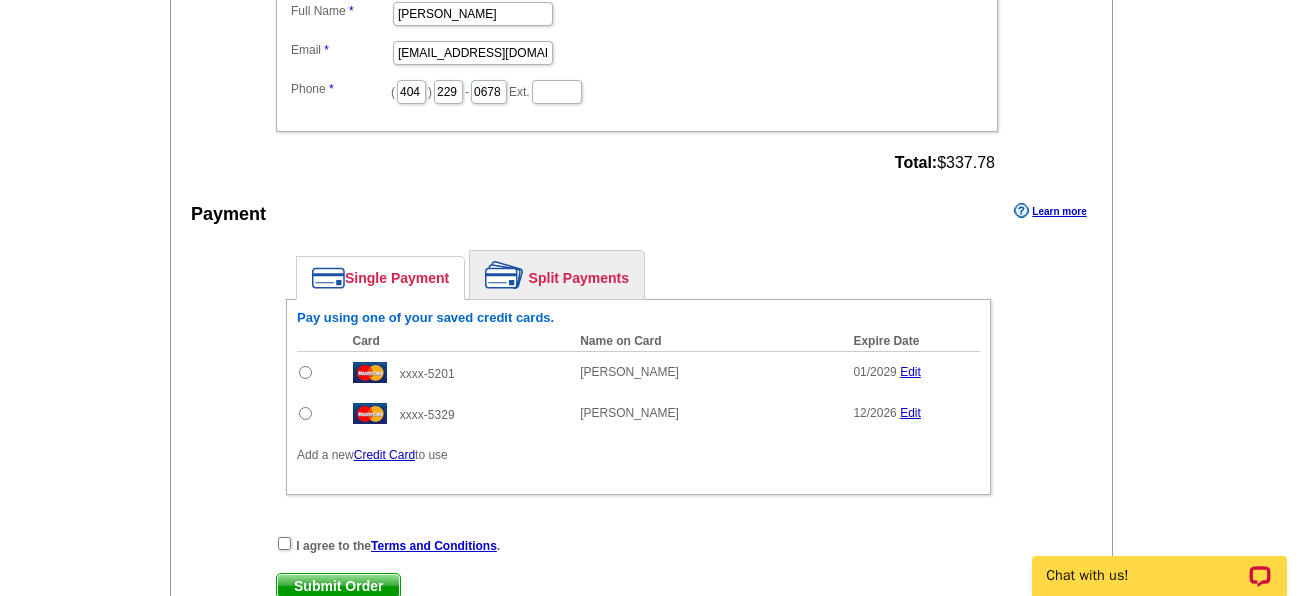 scroll, scrollTop: 782, scrollLeft: 0, axis: vertical 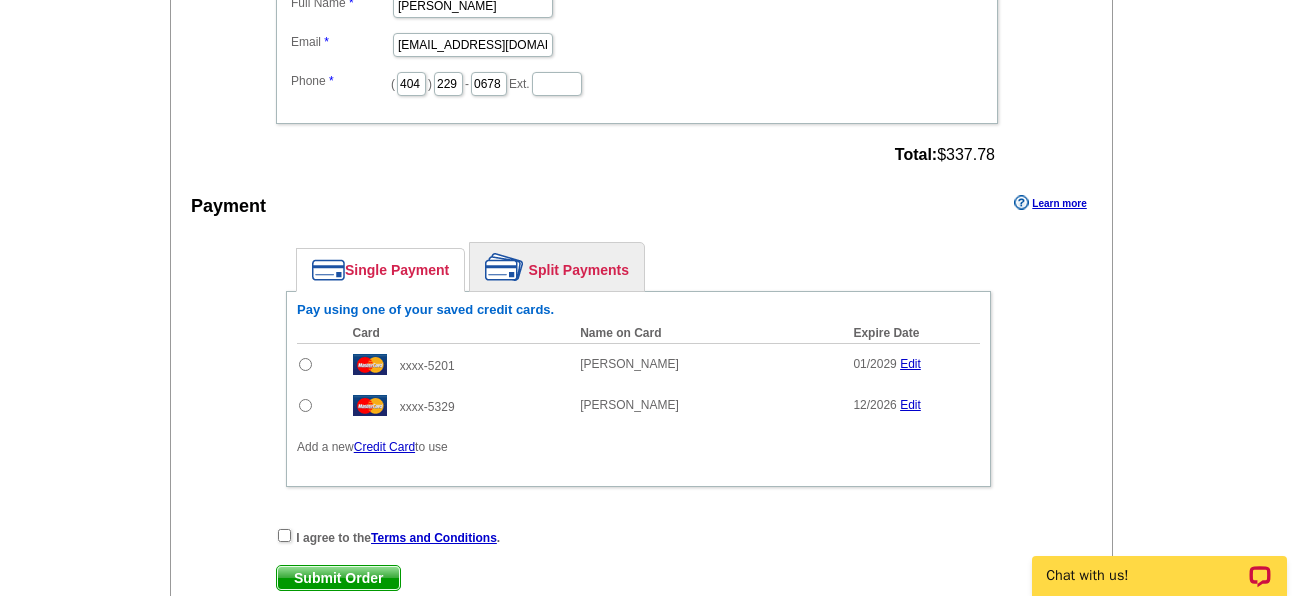 click at bounding box center (305, 364) 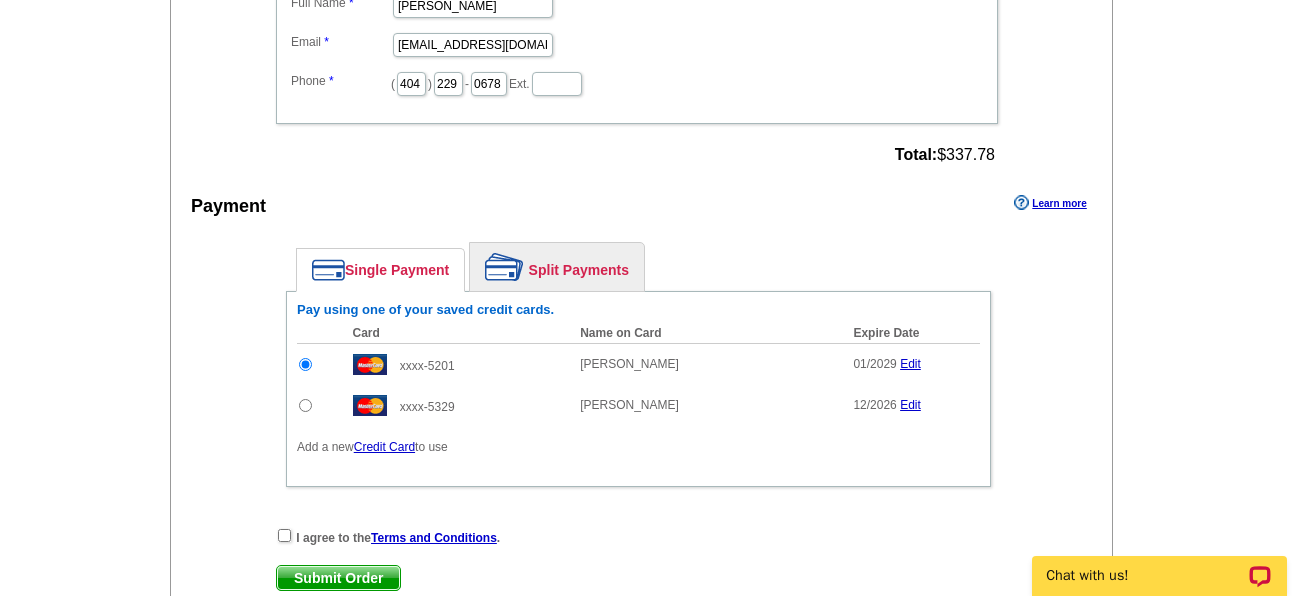 scroll, scrollTop: 0, scrollLeft: 0, axis: both 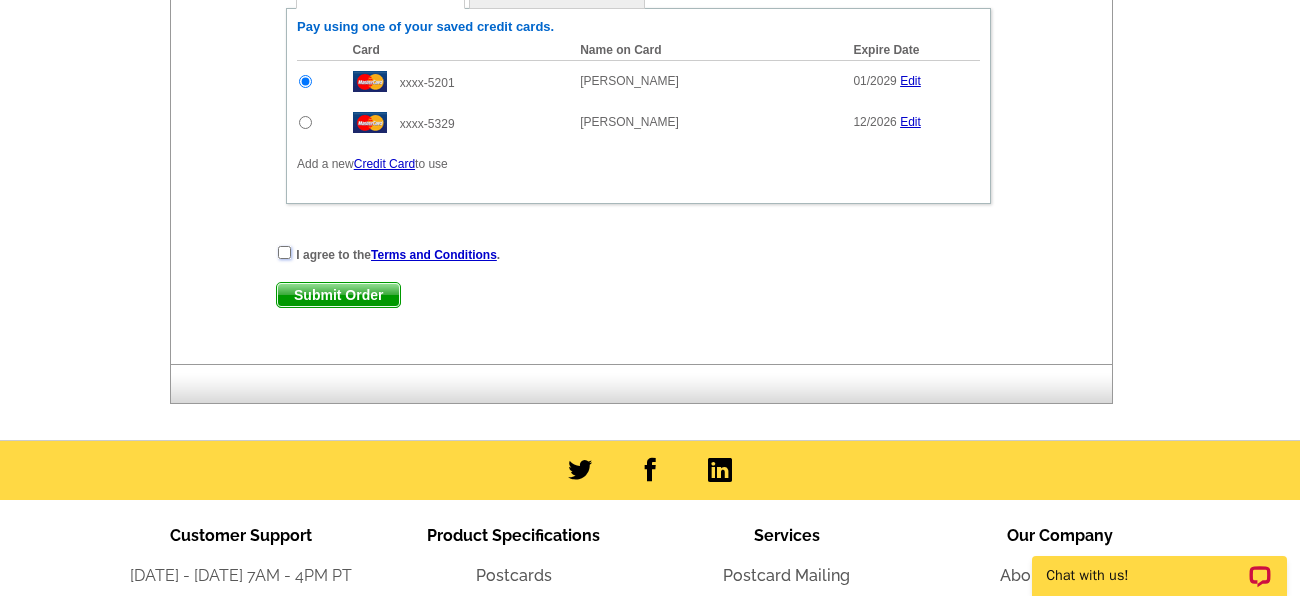 click at bounding box center [284, 252] 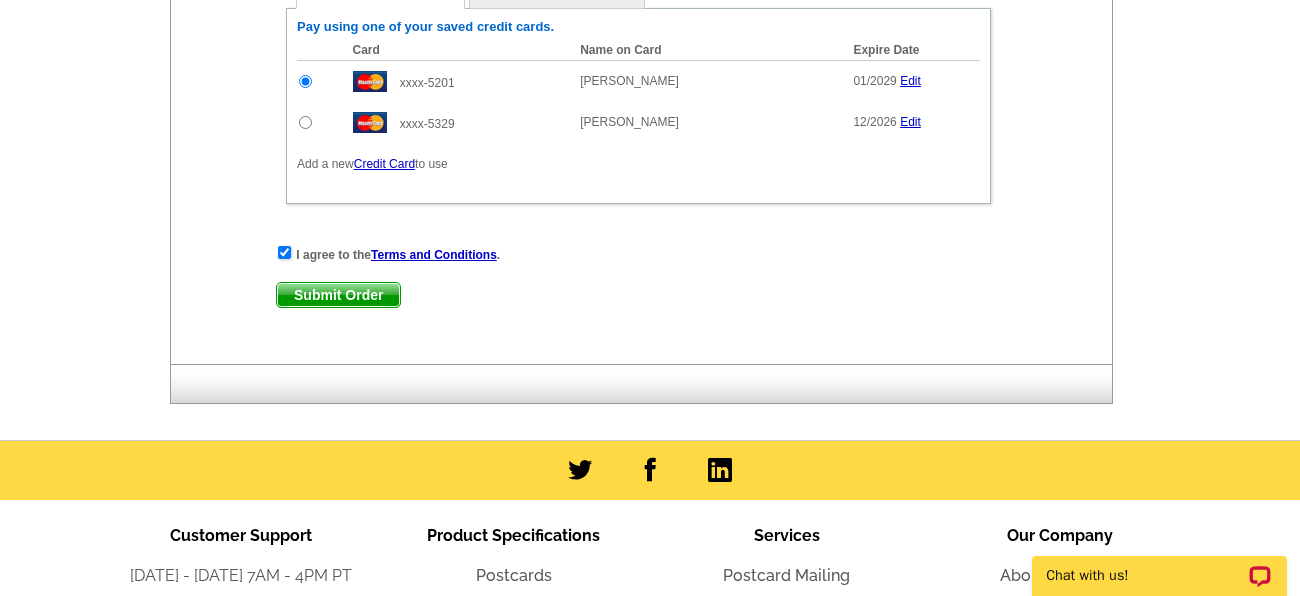 click on "Submit Order" at bounding box center [338, 295] 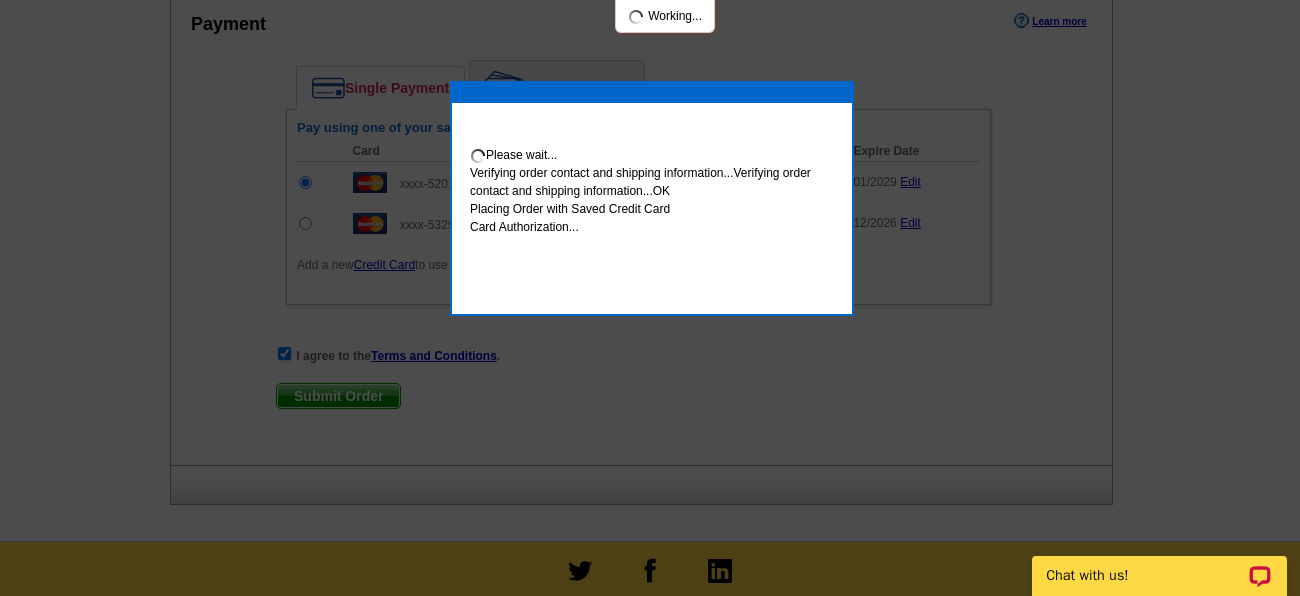 scroll, scrollTop: 1166, scrollLeft: 0, axis: vertical 